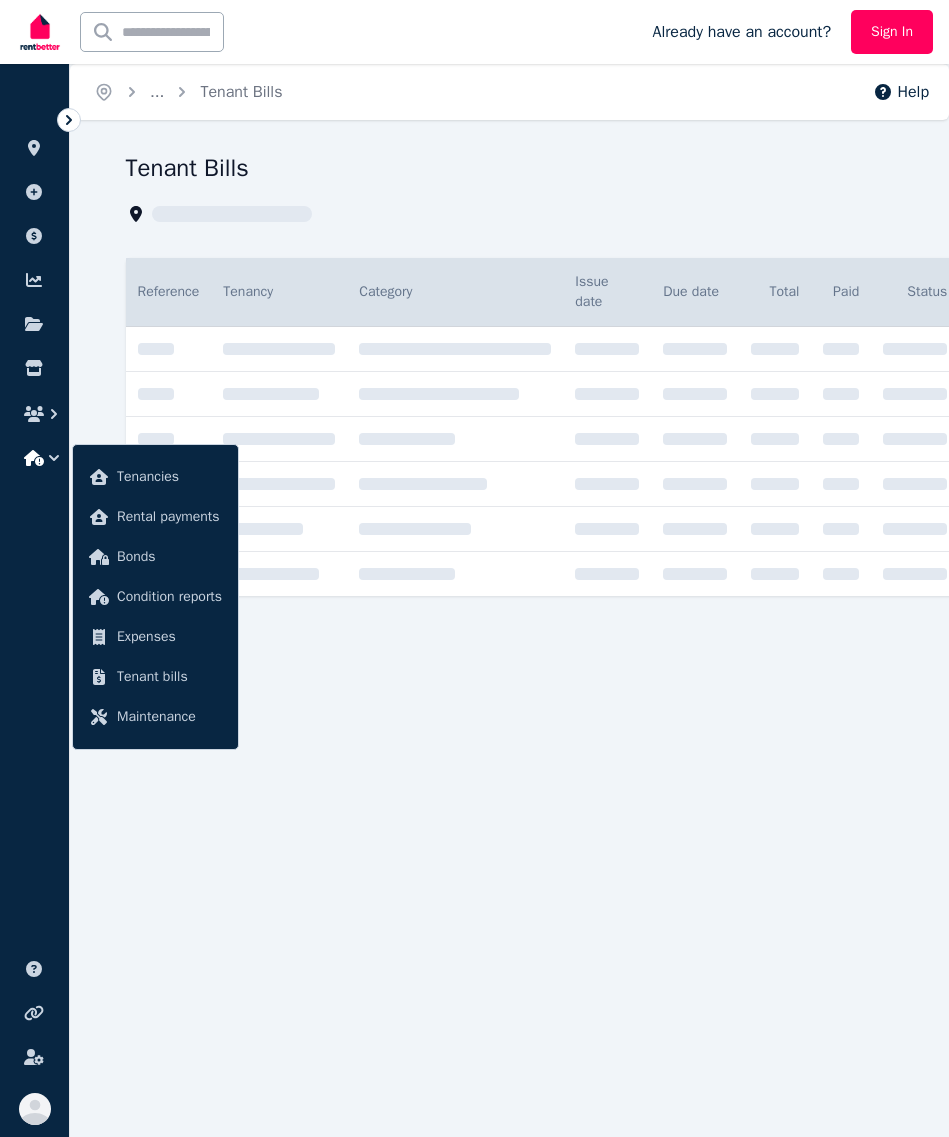 scroll, scrollTop: 0, scrollLeft: 0, axis: both 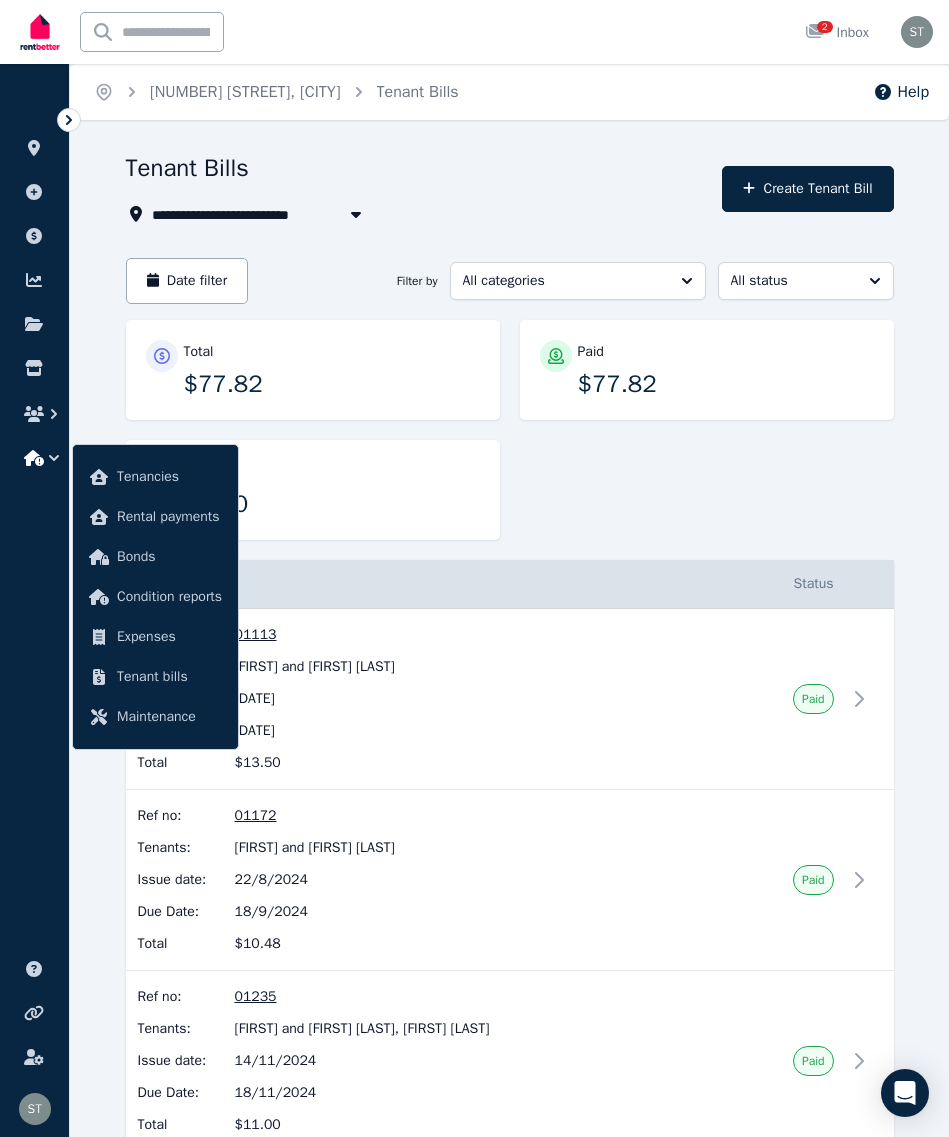 click on "ORGANISE Properties Add property Payments Finance report Documents Marketplace Tenancies Rental payments Bonds Condition reports Expenses Tenant bills Maintenance" at bounding box center [34, 282] 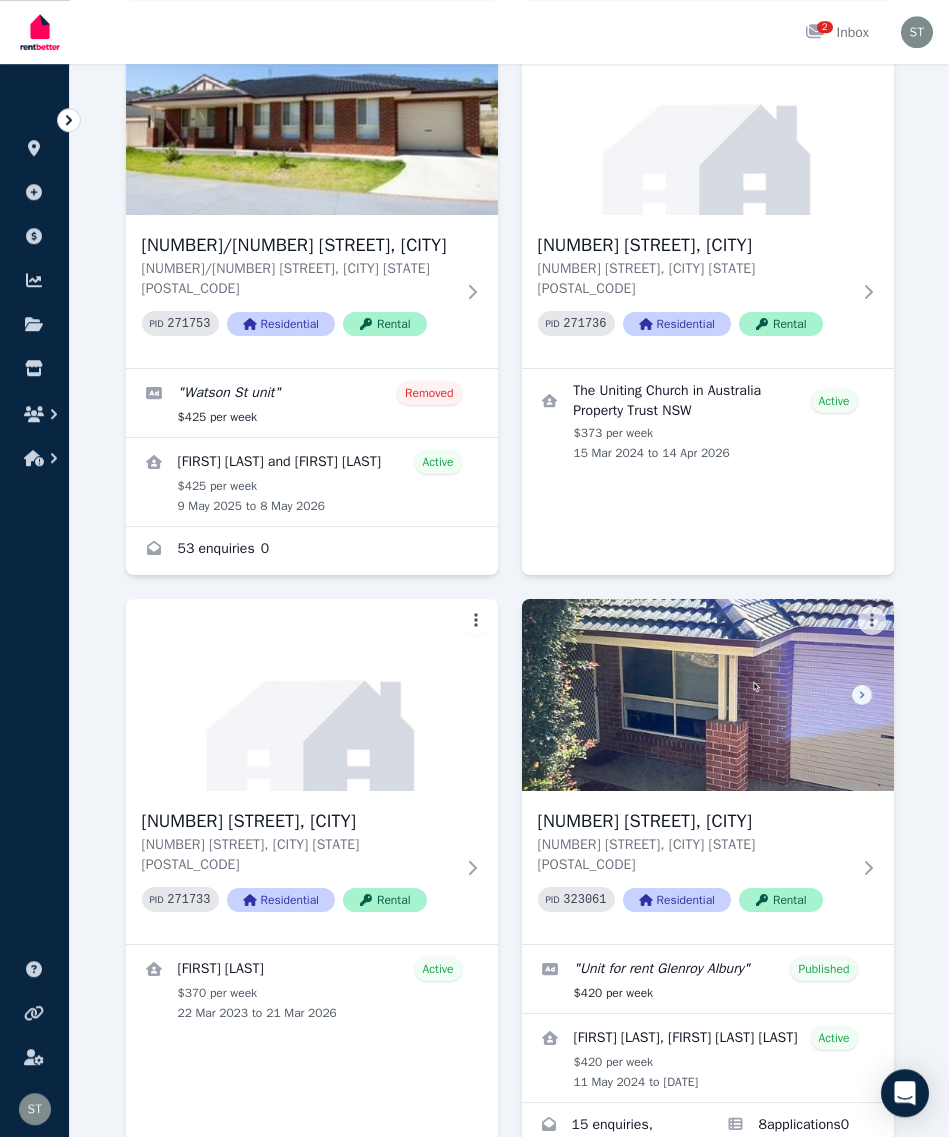 scroll, scrollTop: 667, scrollLeft: 0, axis: vertical 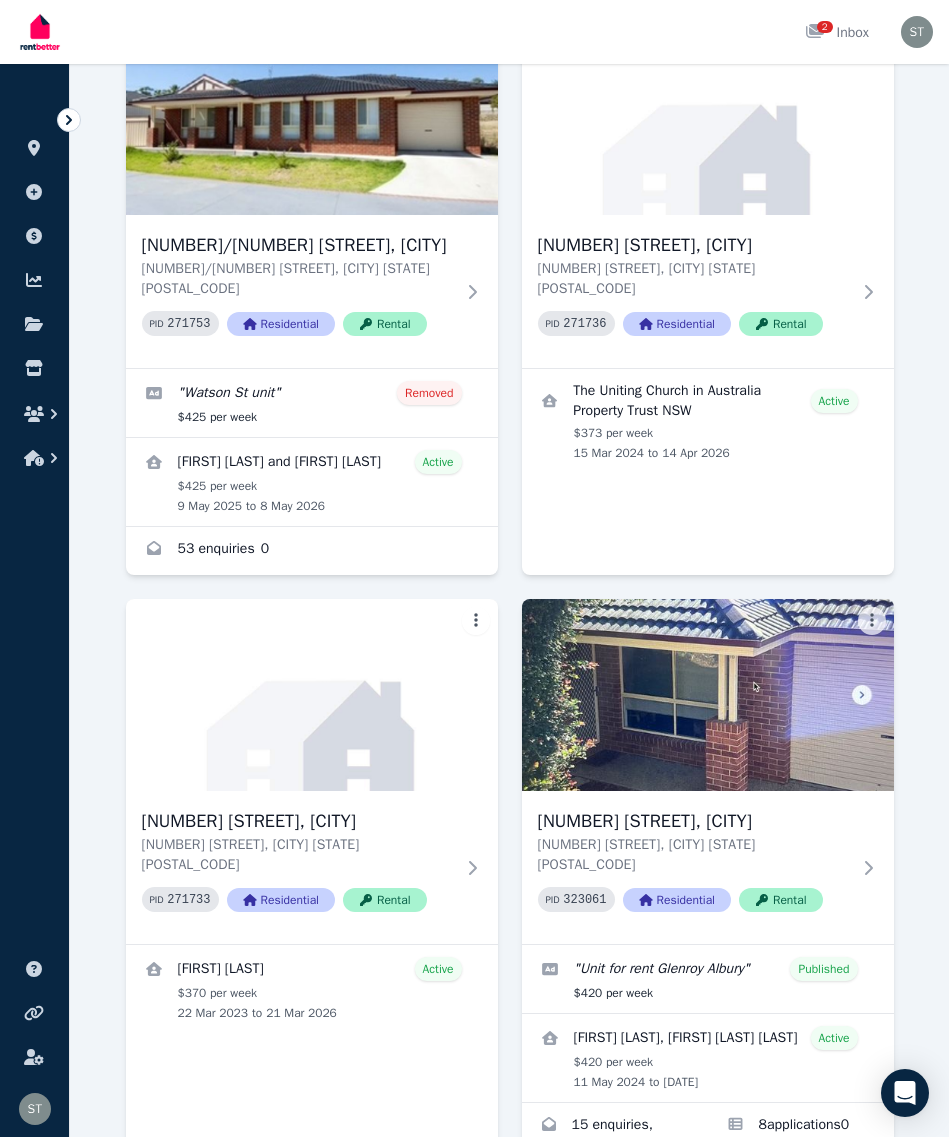 click on "[NUMBER] [STREET], [CITY] [STATE] [POSTAL_CODE]" at bounding box center [694, 855] 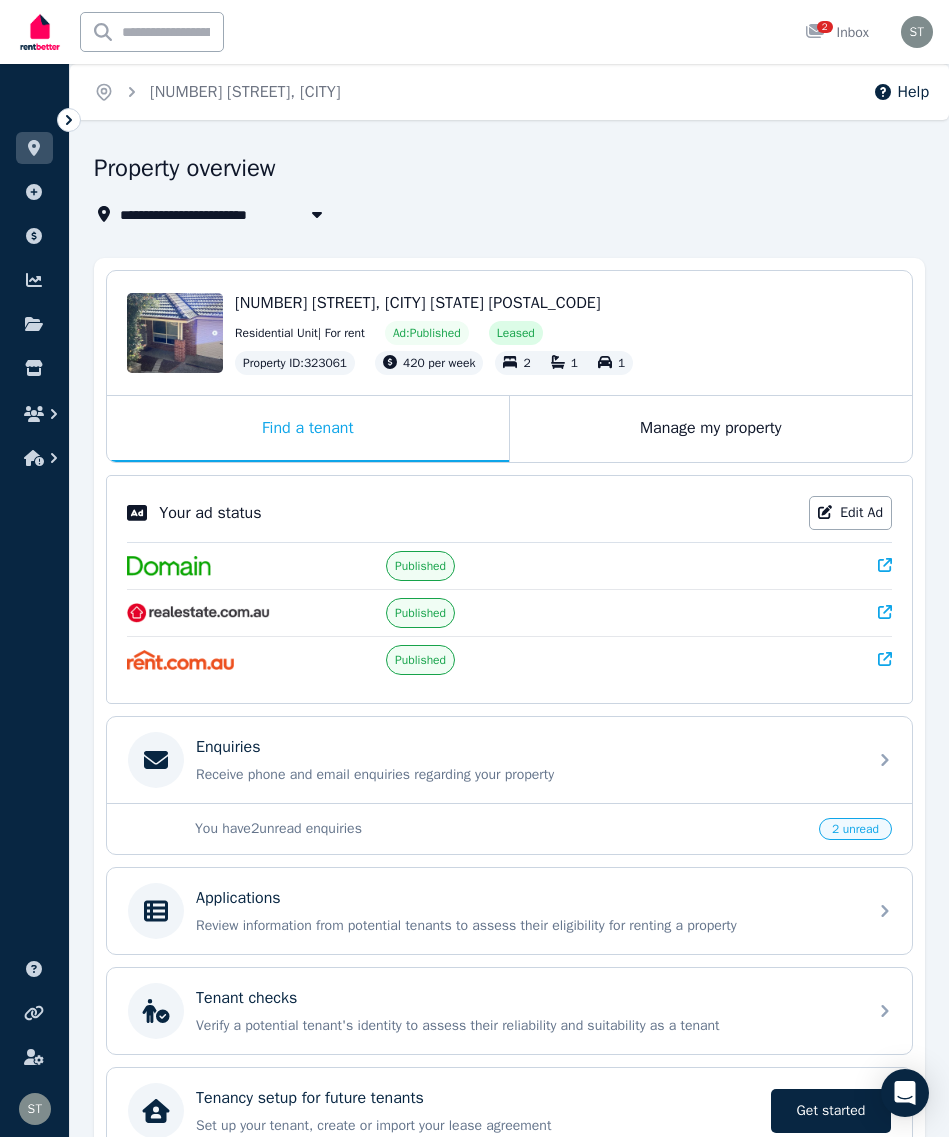 click on "Manage my property" at bounding box center (711, 429) 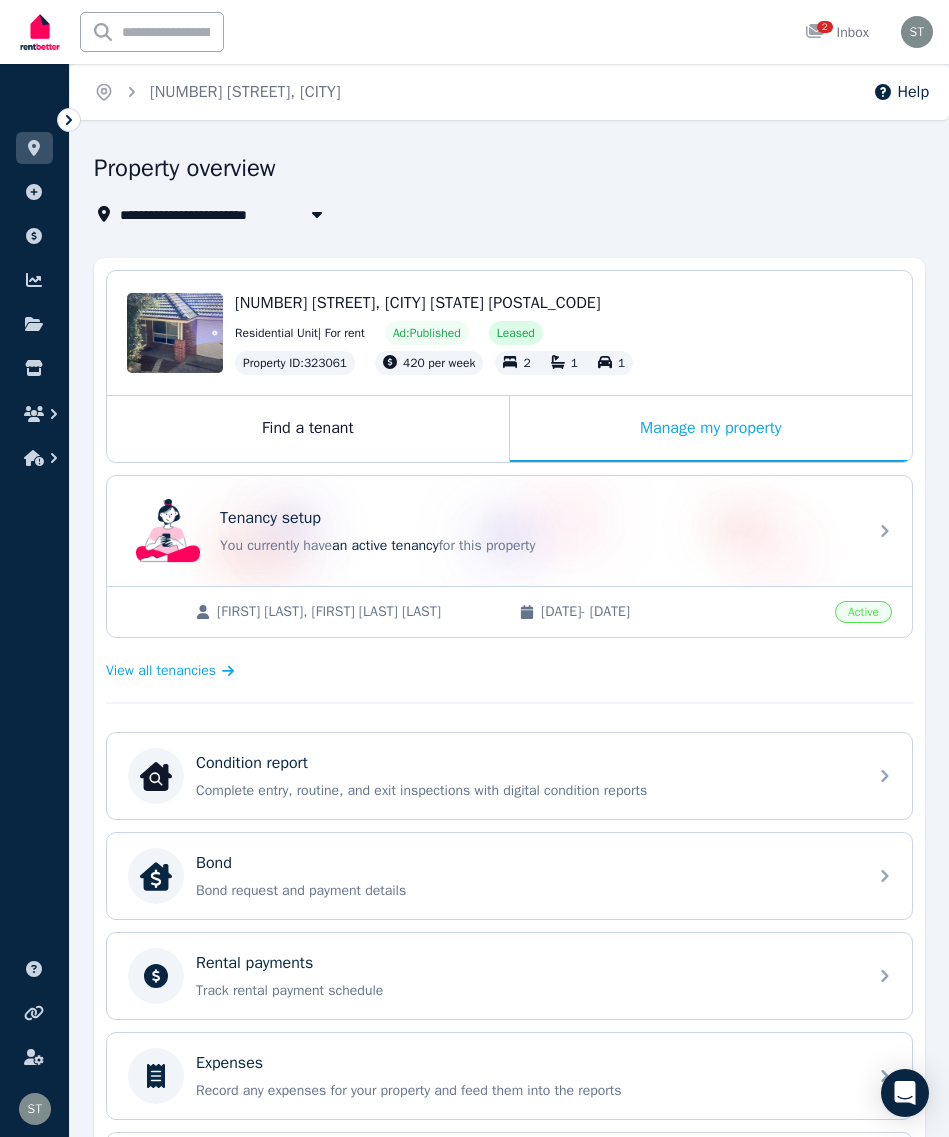 click on "Rental payments Track rental payment schedule" at bounding box center [525, 976] 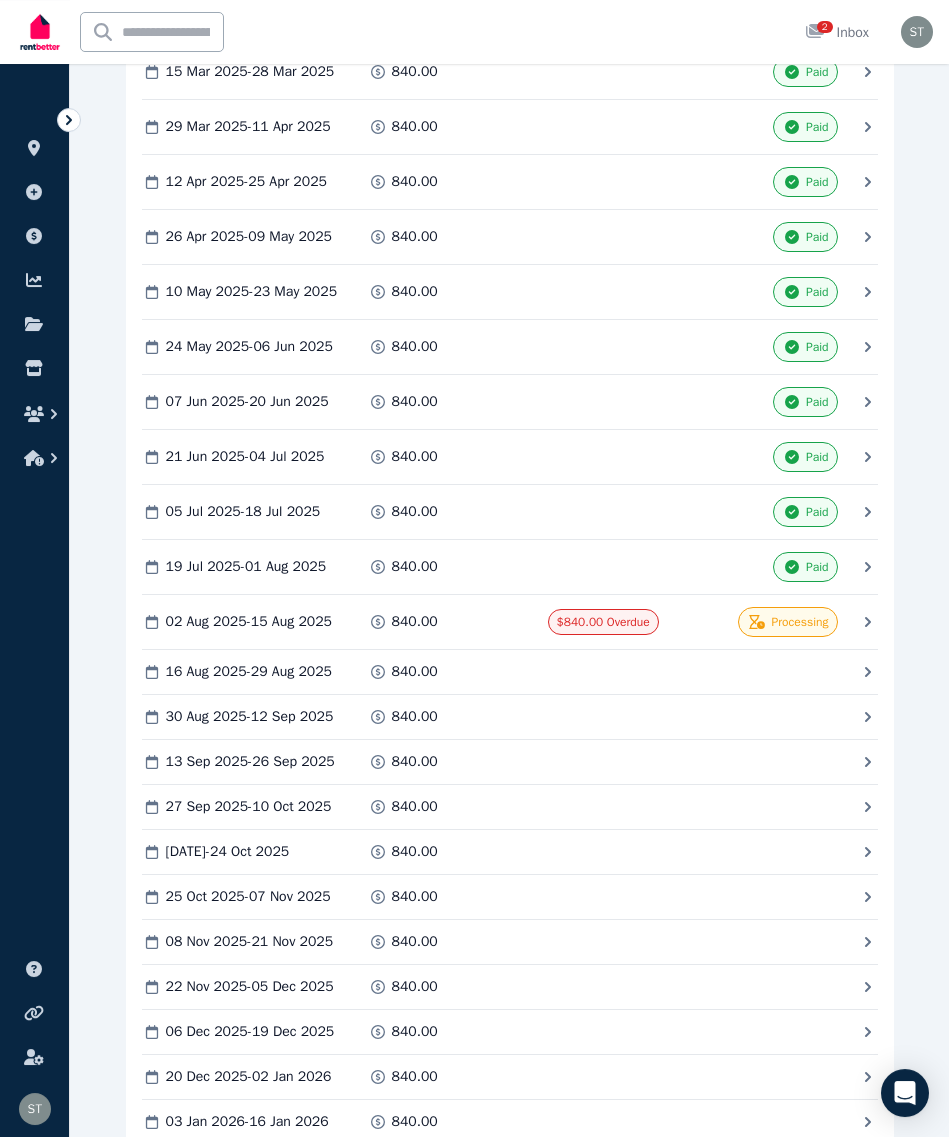 scroll, scrollTop: 1861, scrollLeft: 0, axis: vertical 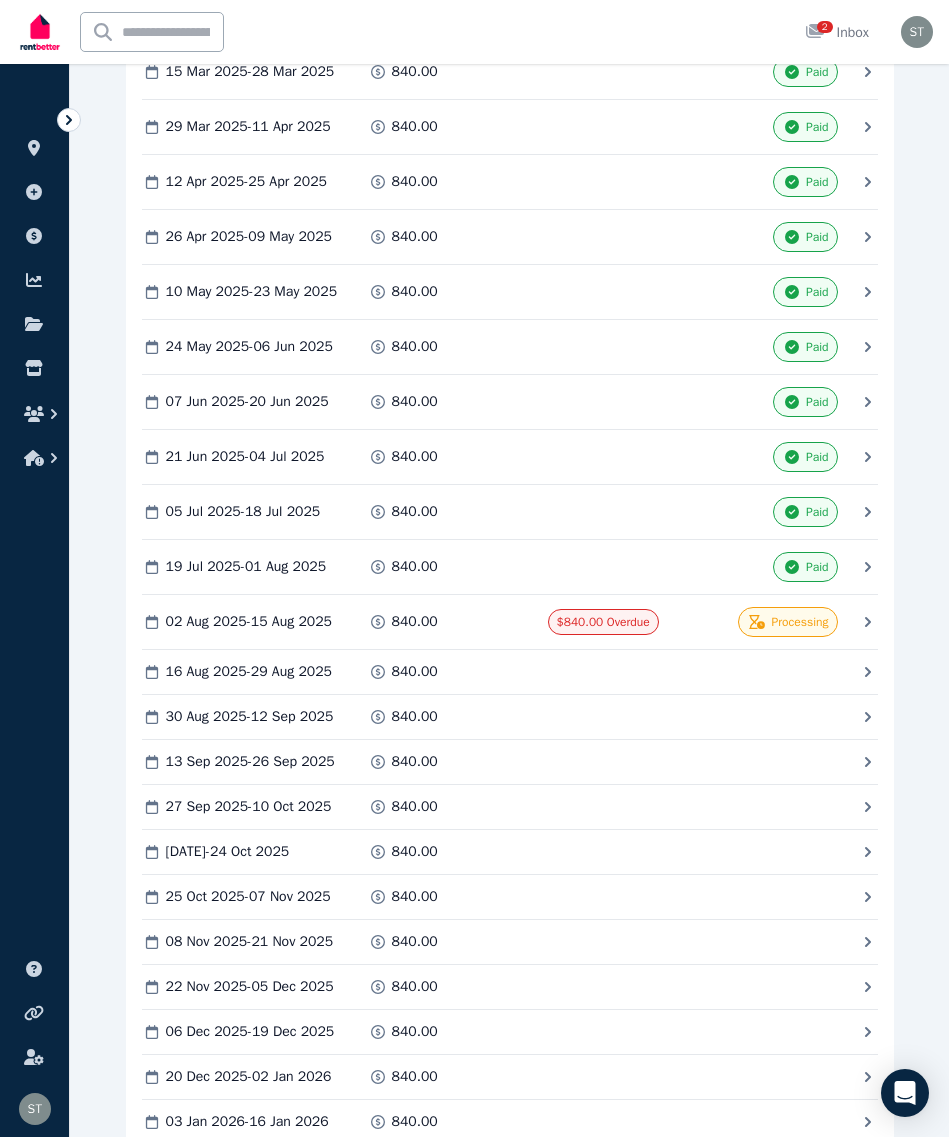 click on "2 Inbox" at bounding box center [837, 33] 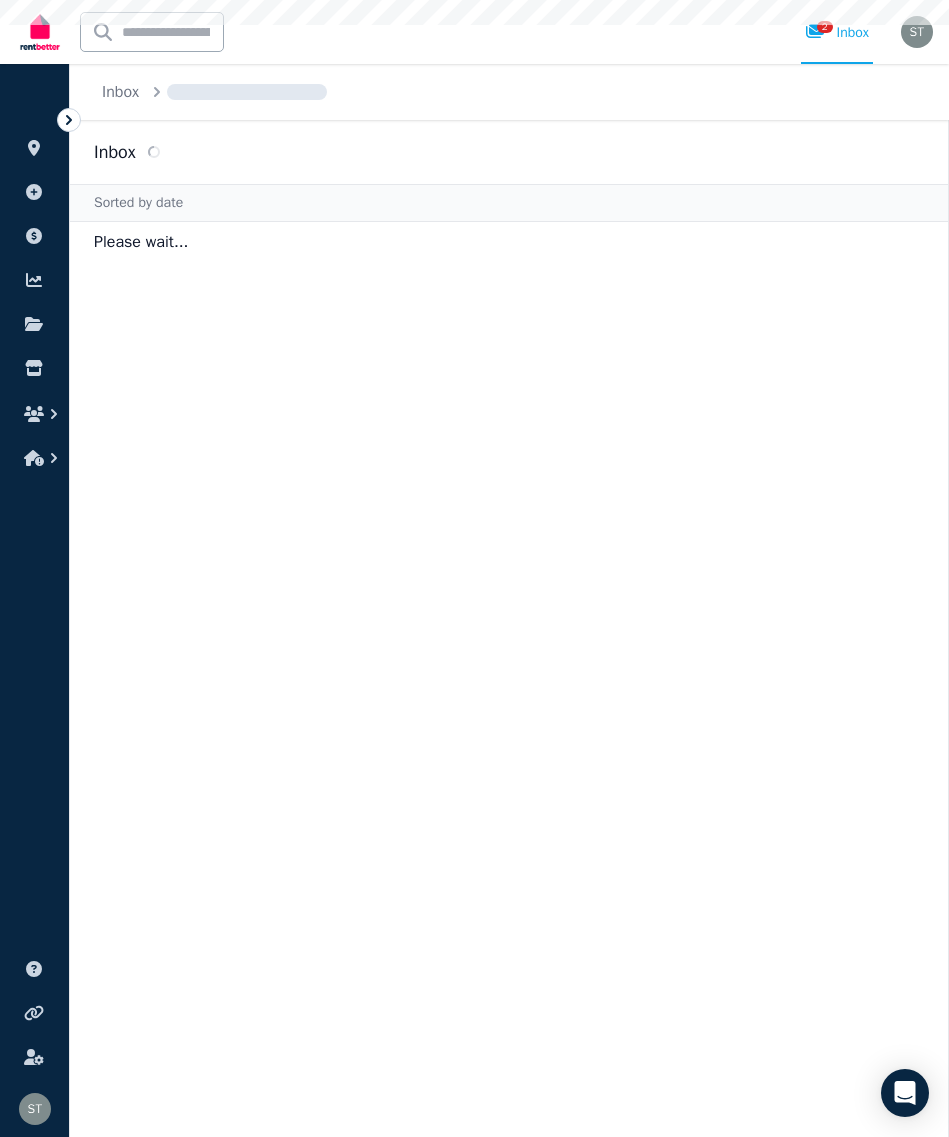 scroll, scrollTop: 78, scrollLeft: 0, axis: vertical 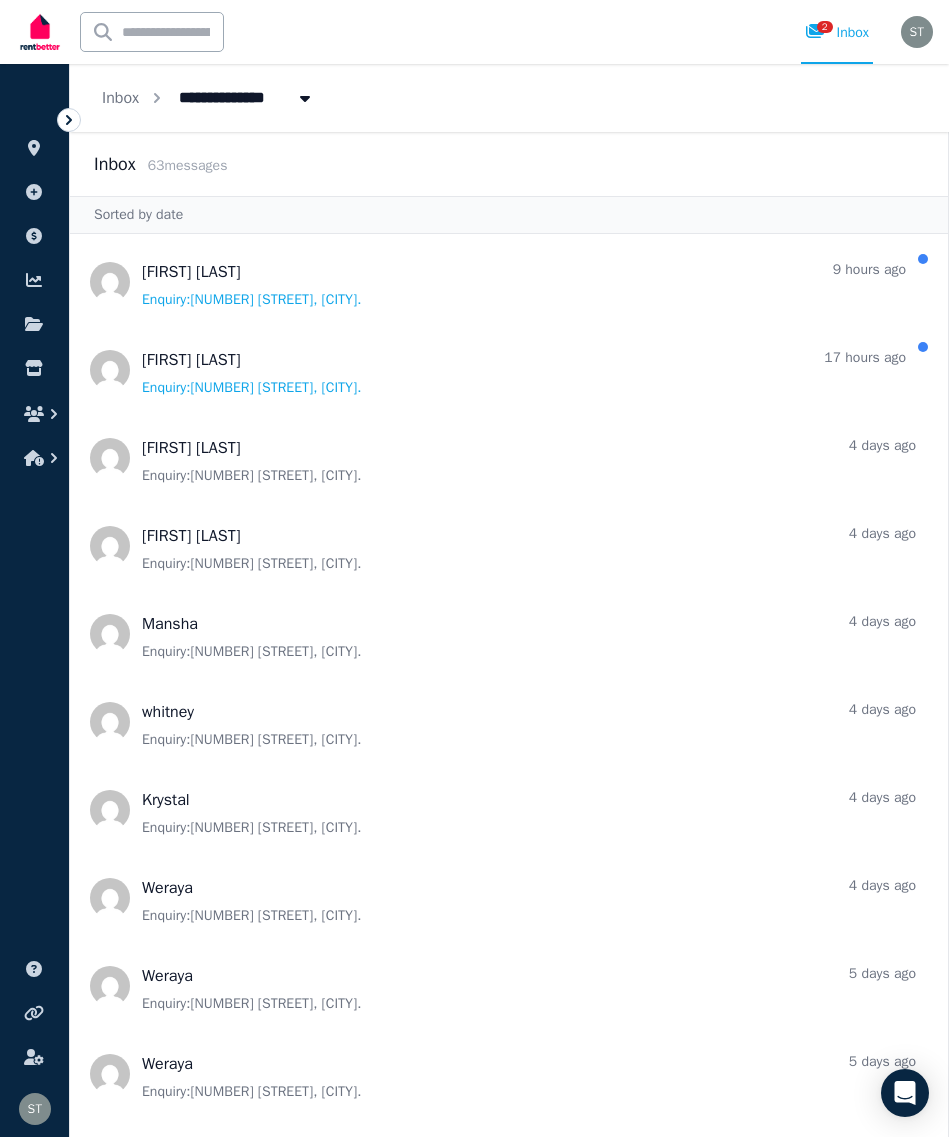 click at bounding box center (509, 370) 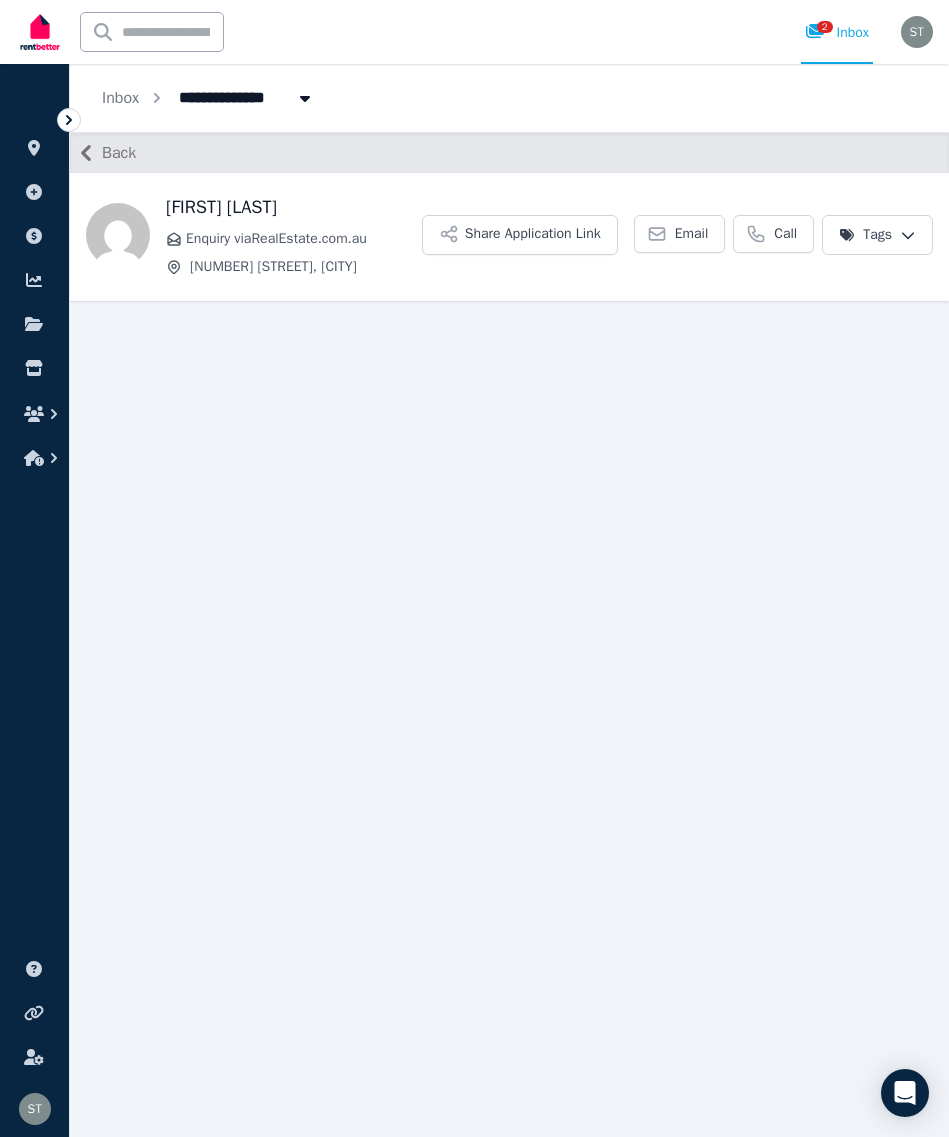 scroll, scrollTop: 78, scrollLeft: 0, axis: vertical 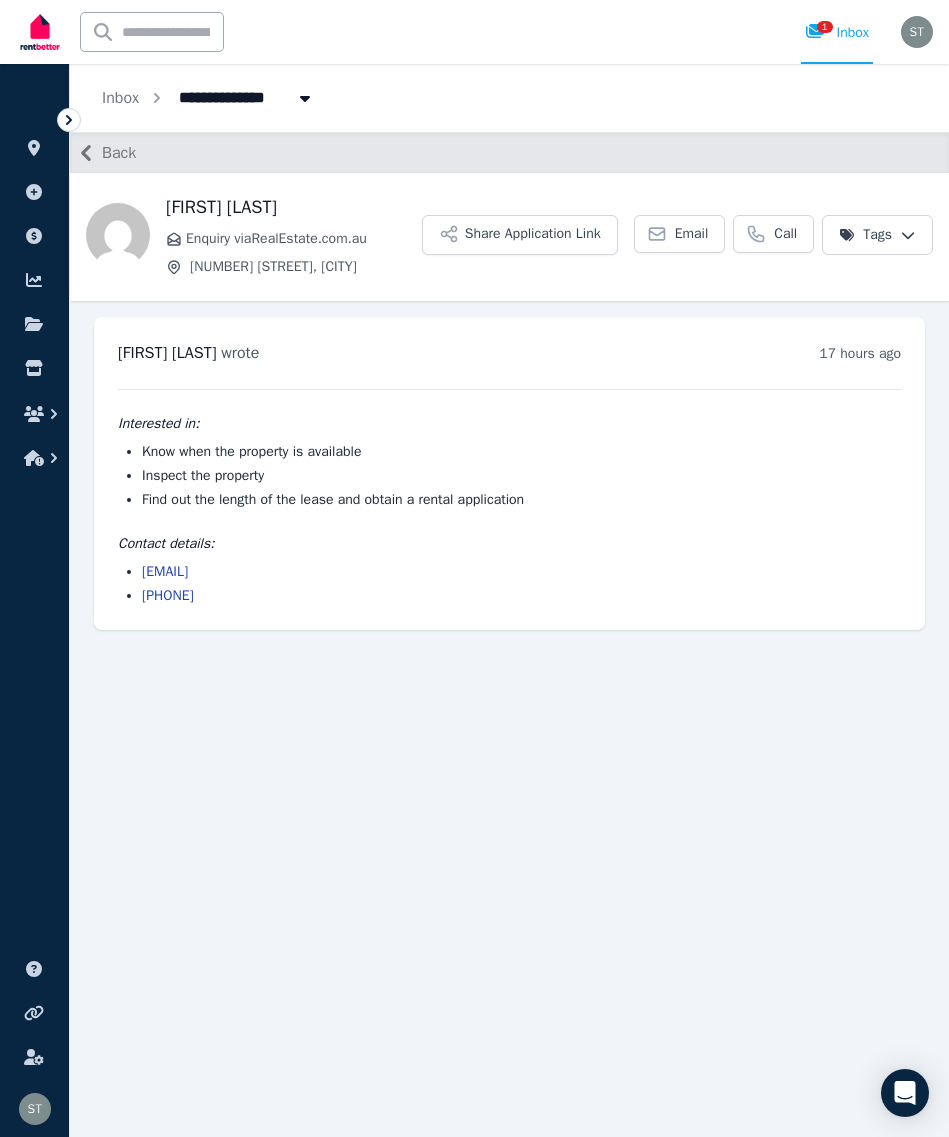 click 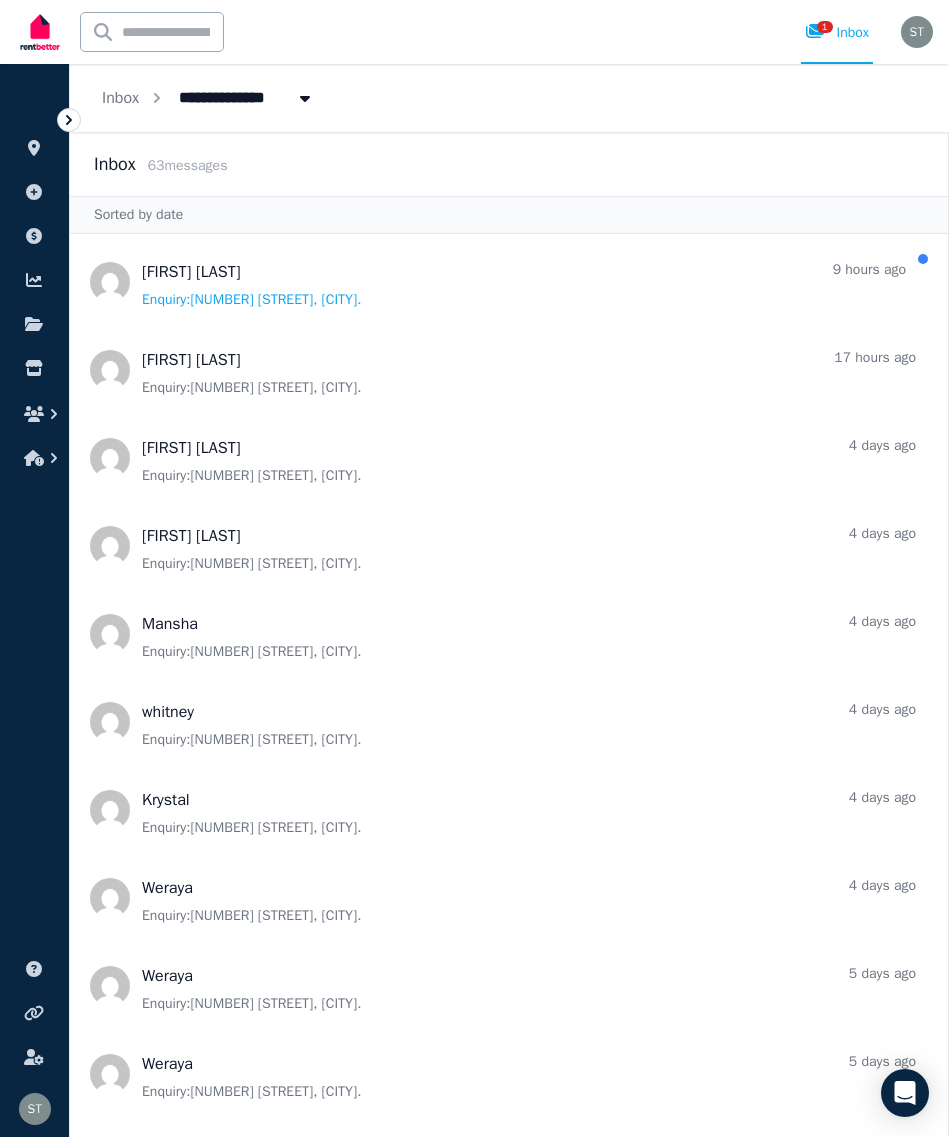 click at bounding box center [509, 282] 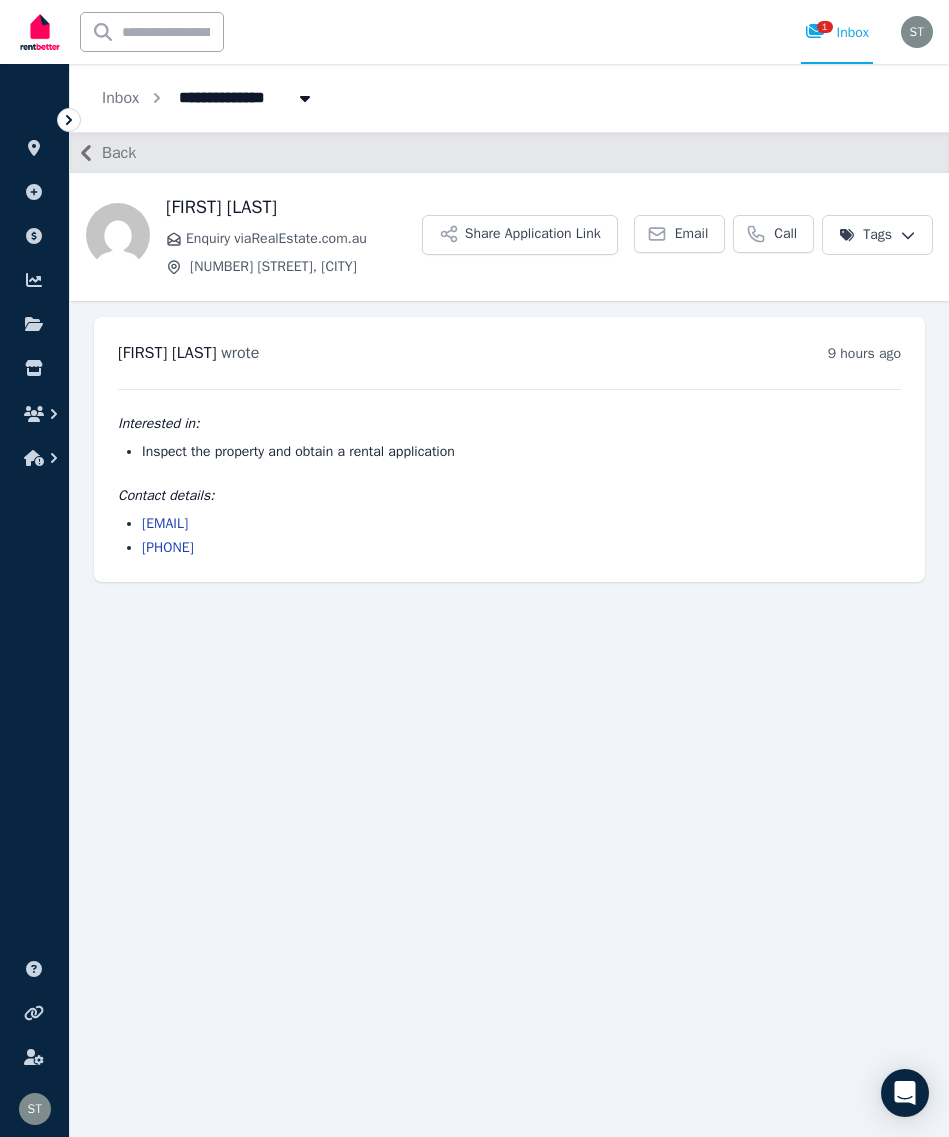 scroll, scrollTop: 78, scrollLeft: 0, axis: vertical 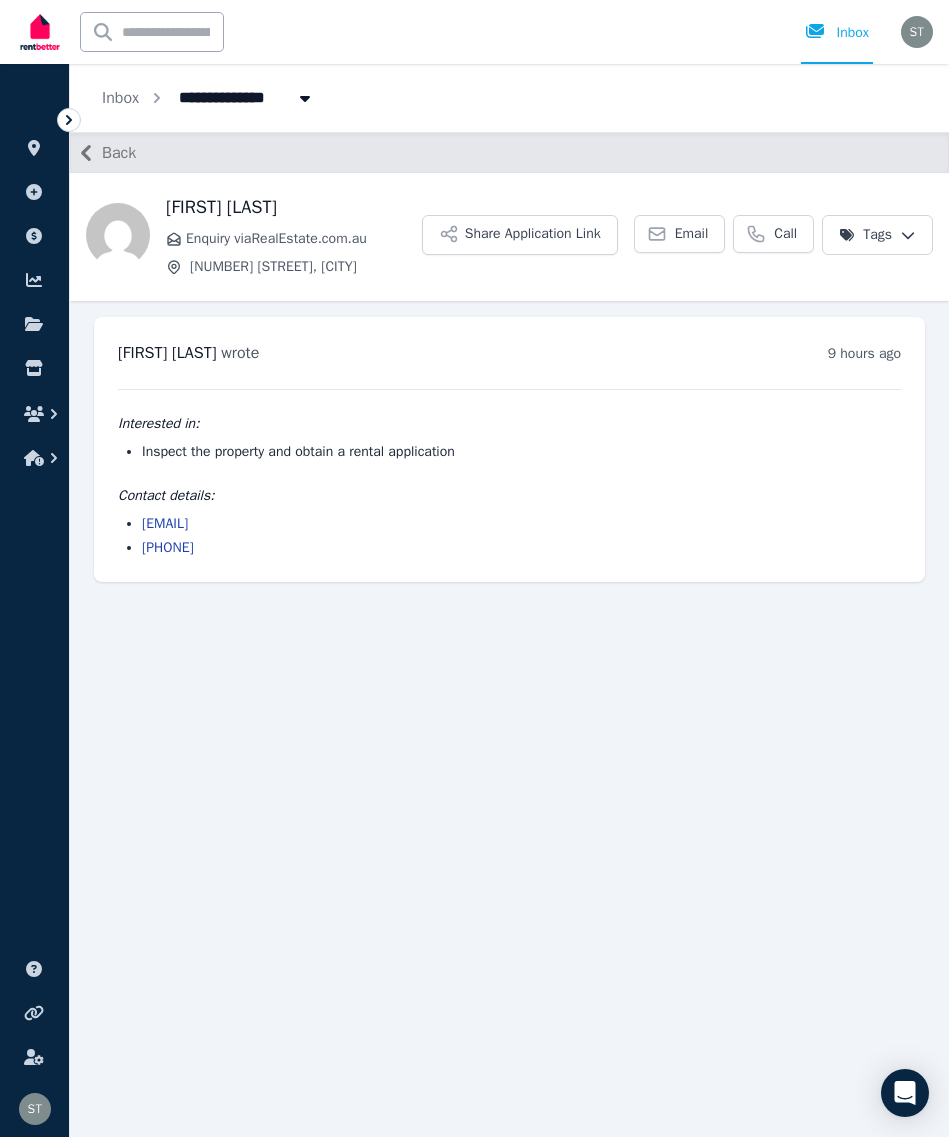 click at bounding box center (34, 236) 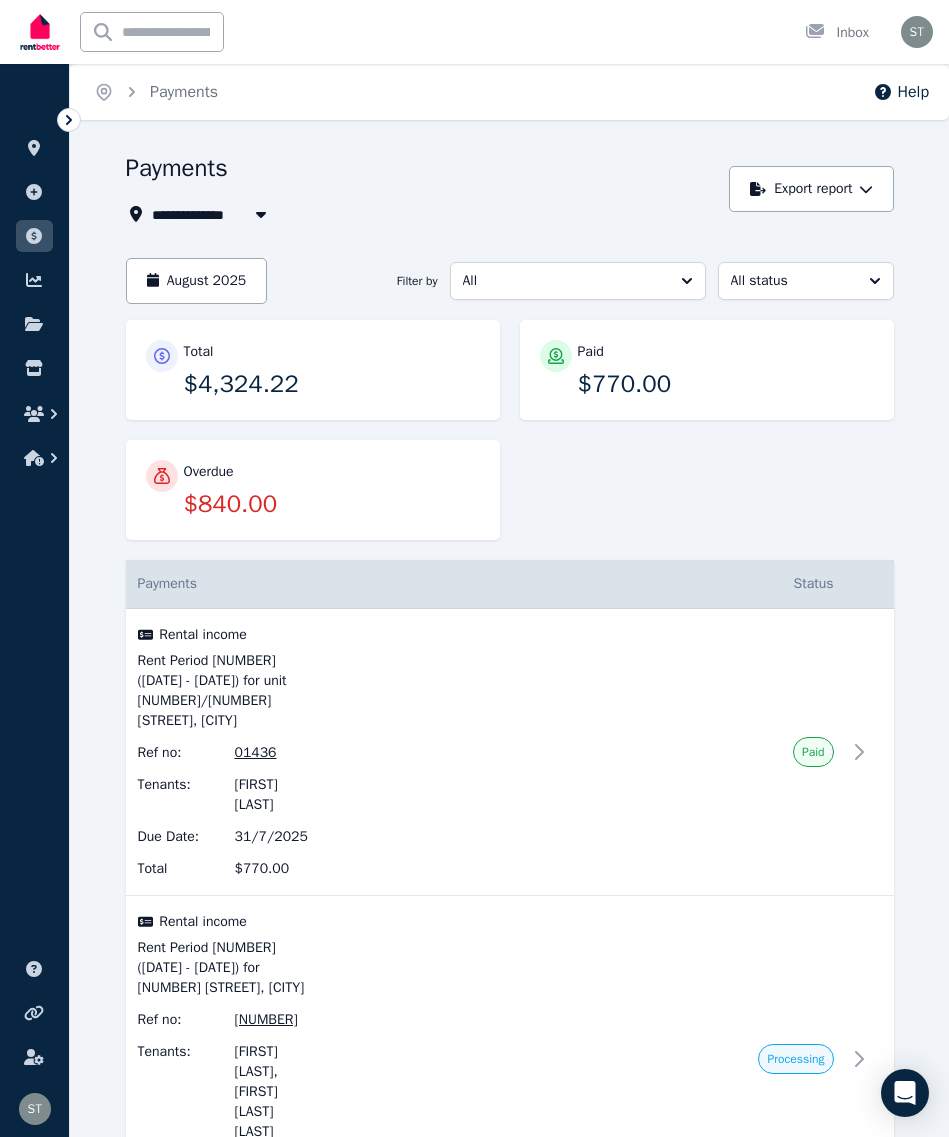 click on "**********" at bounding box center (509, 1755) 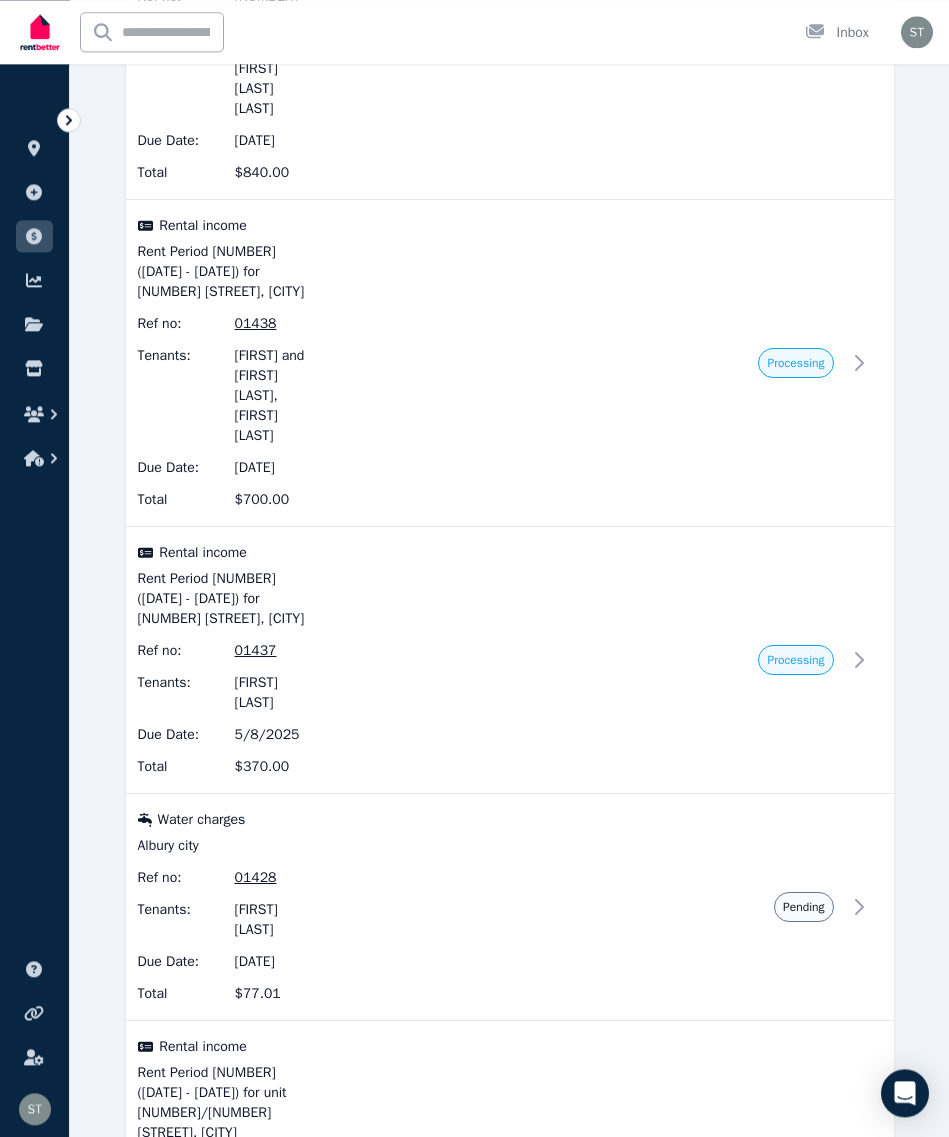 scroll, scrollTop: 1029, scrollLeft: 0, axis: vertical 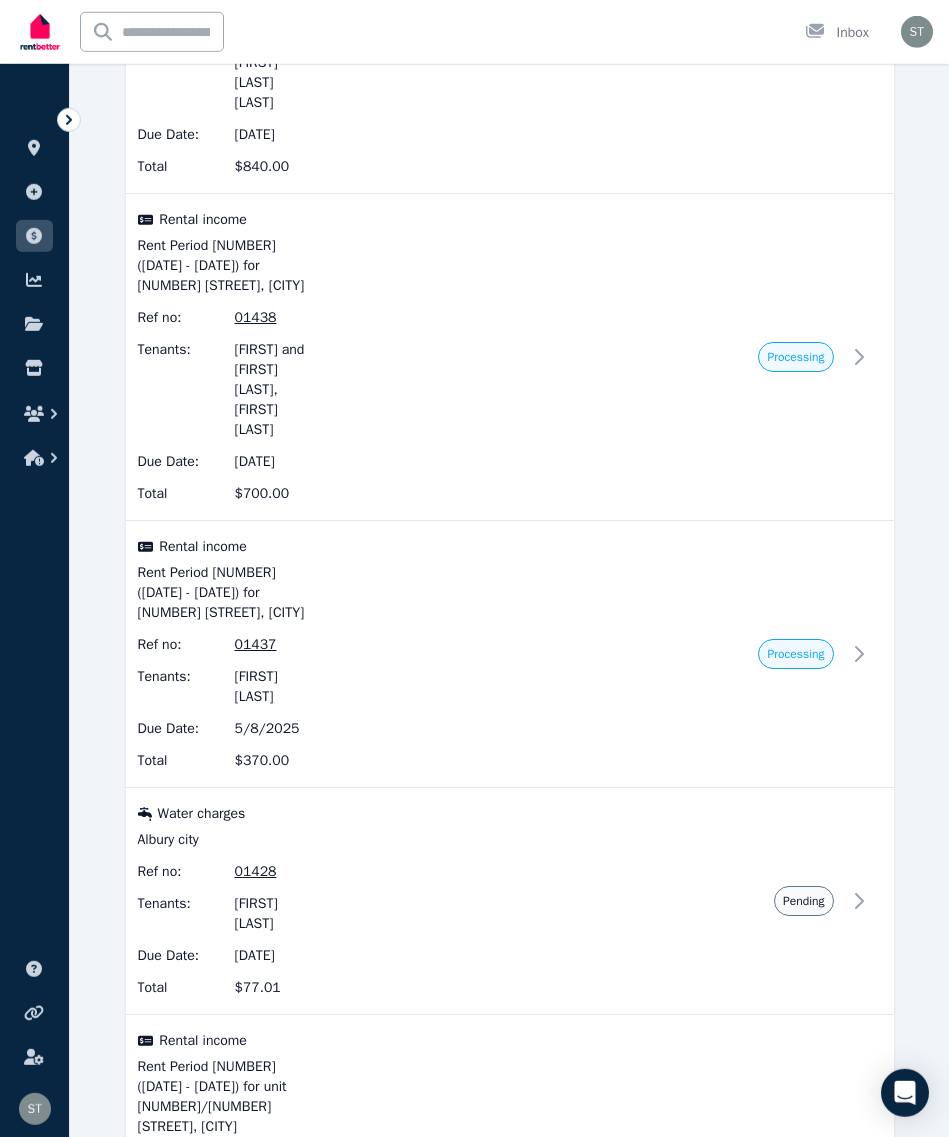 click 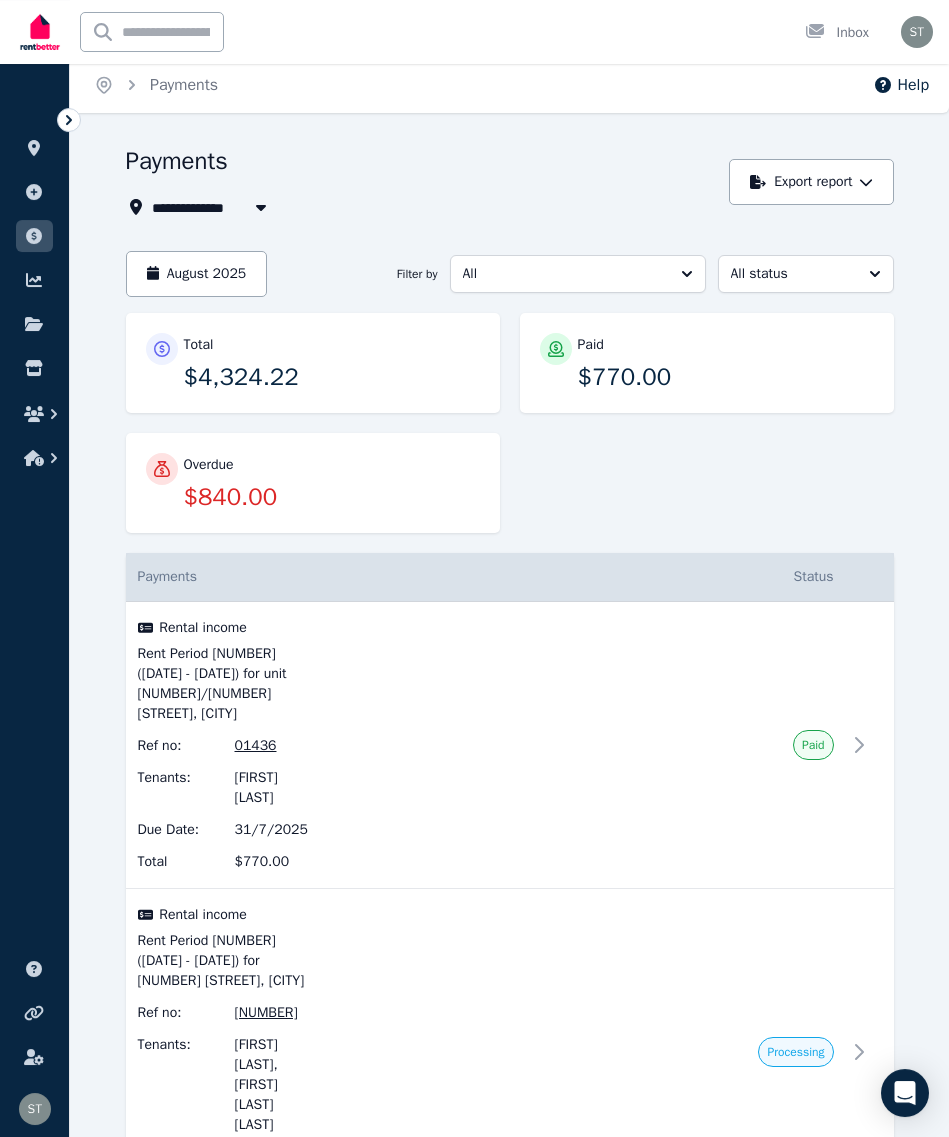 scroll, scrollTop: 0, scrollLeft: 0, axis: both 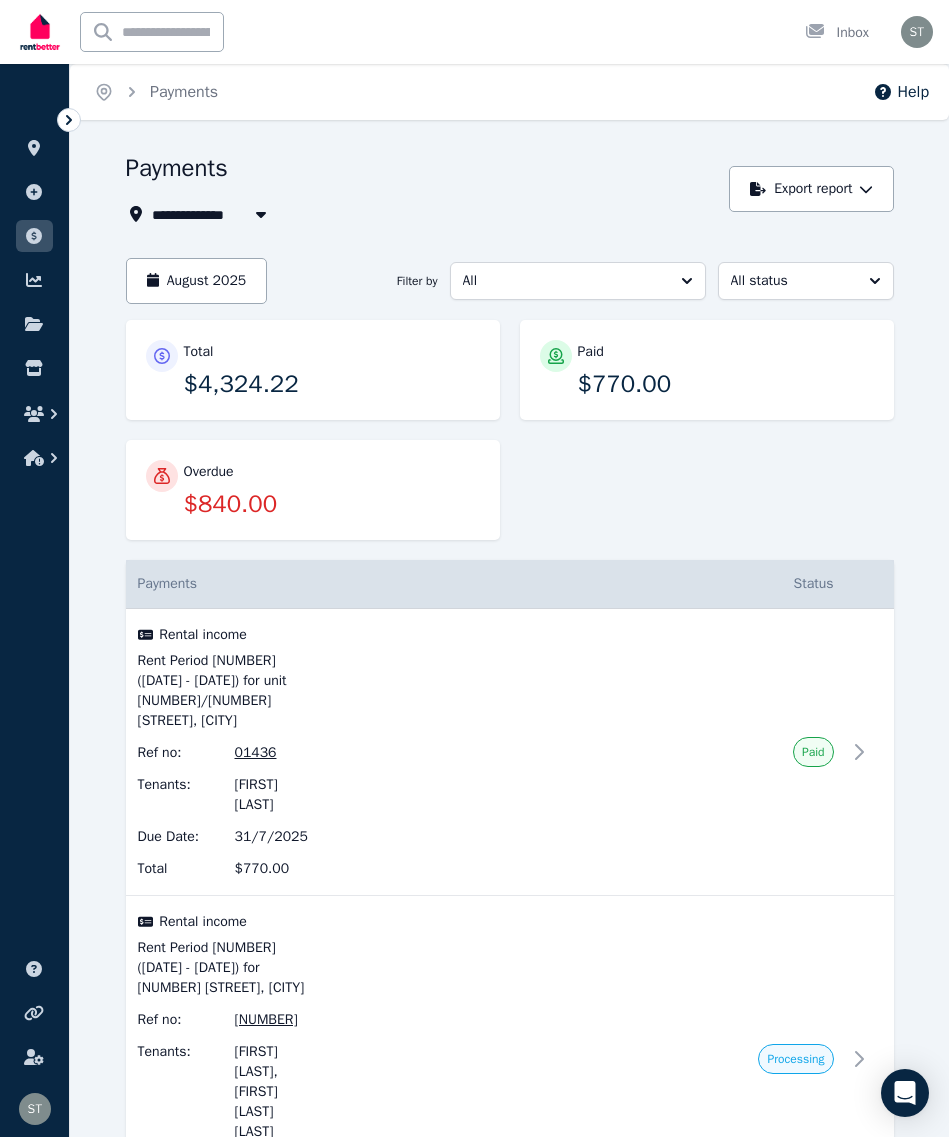 click at bounding box center (34, 148) 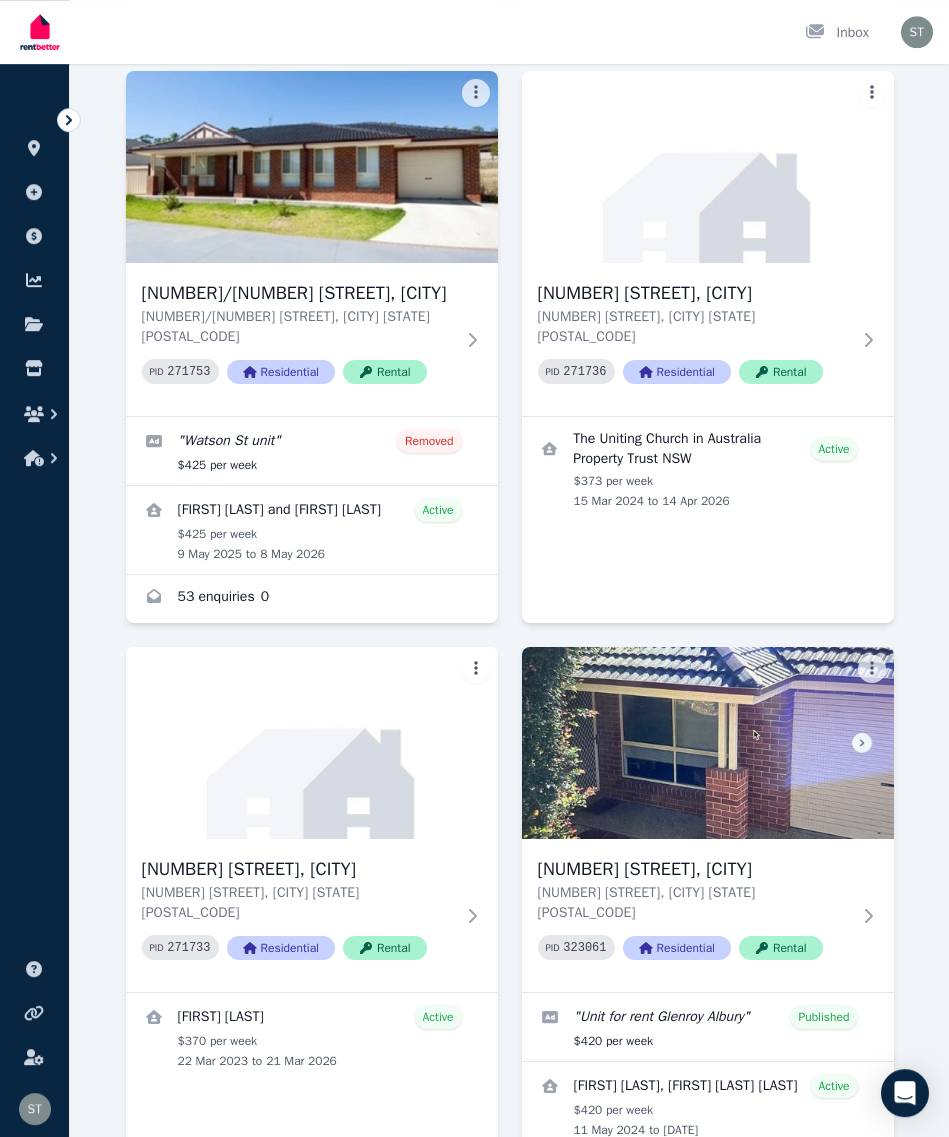 scroll, scrollTop: 619, scrollLeft: 0, axis: vertical 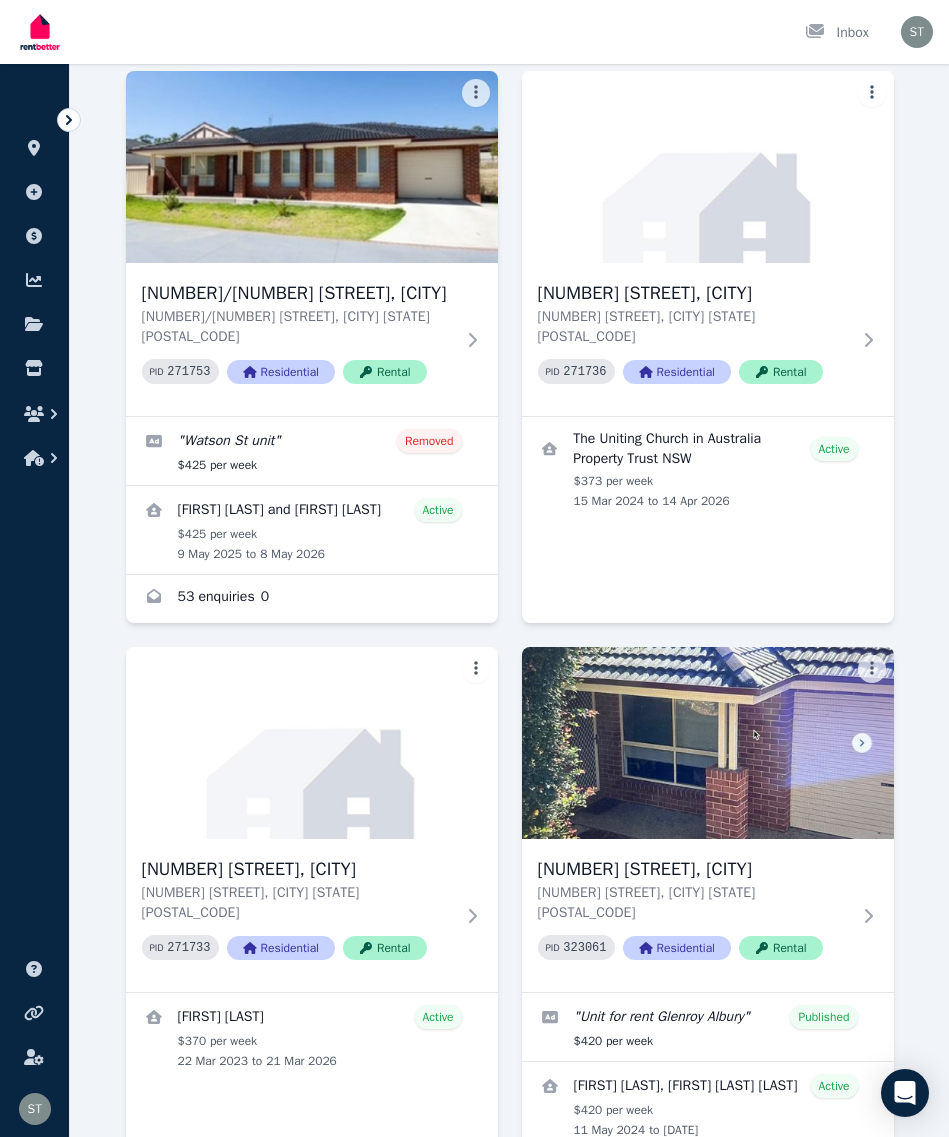 click at bounding box center (708, 1106) 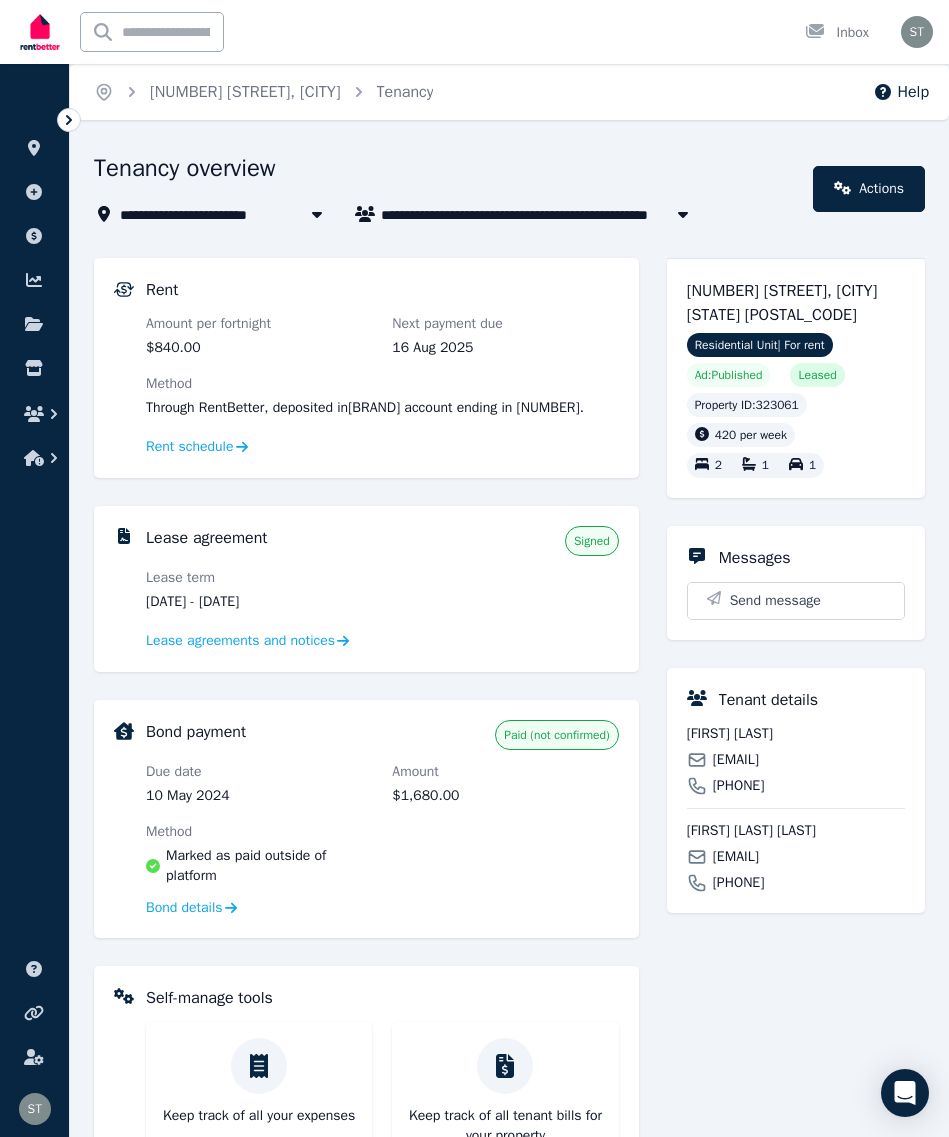 click on "Bond details" at bounding box center (184, 908) 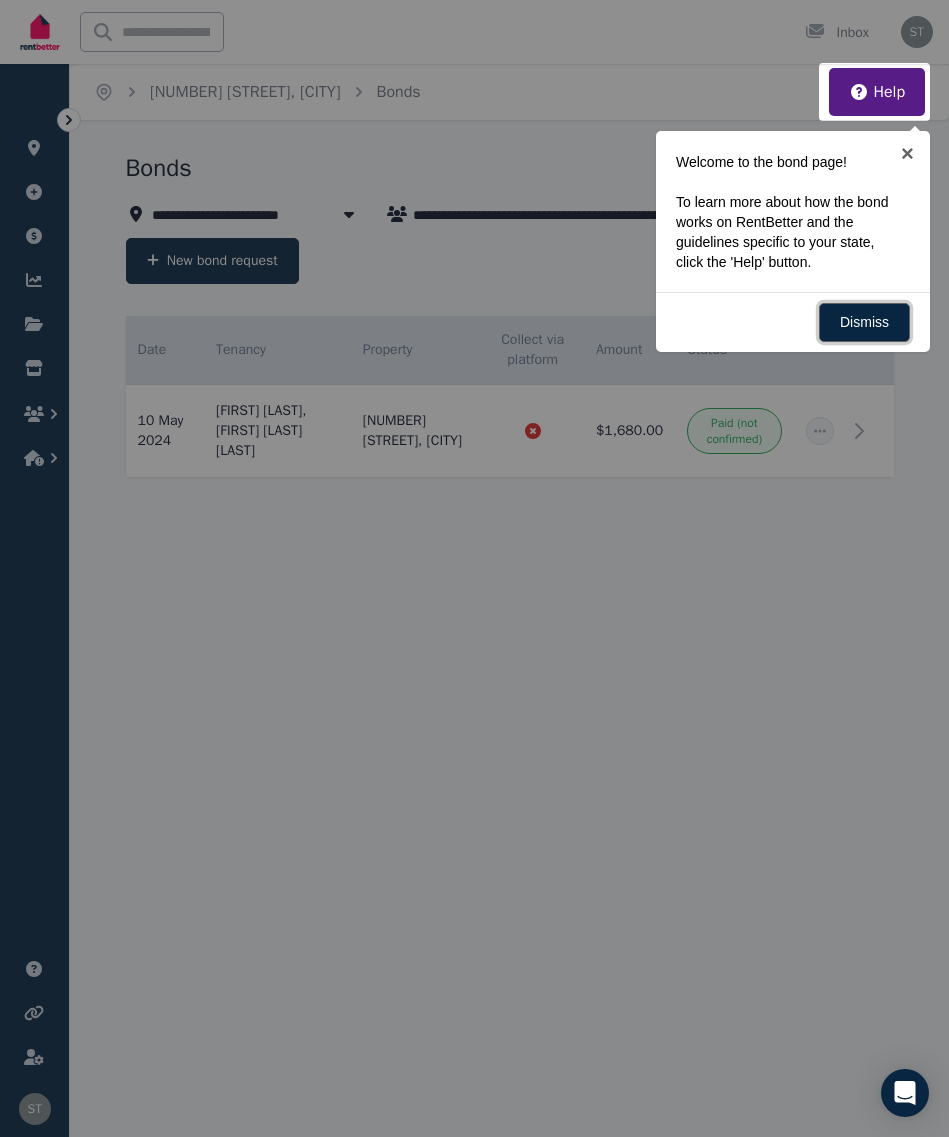 click on "Dismiss" at bounding box center (864, 322) 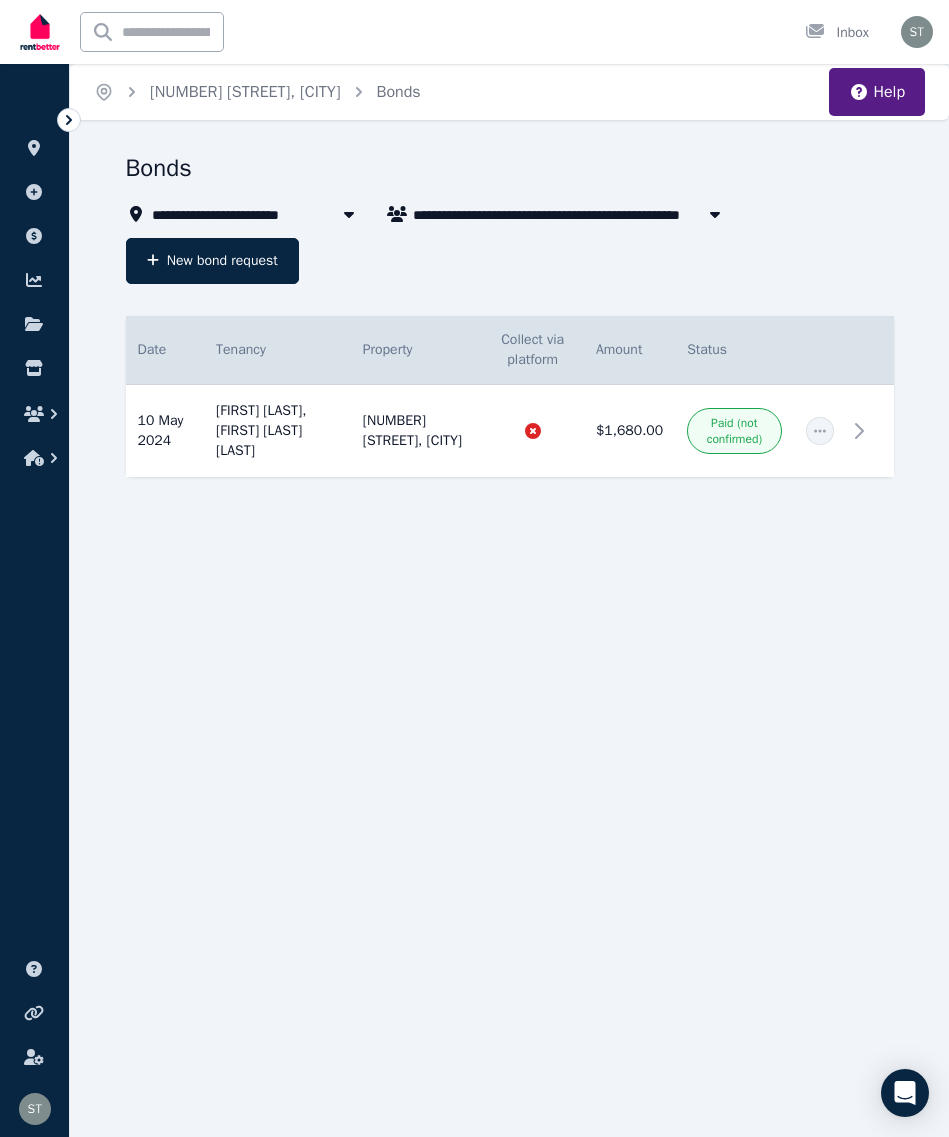 click 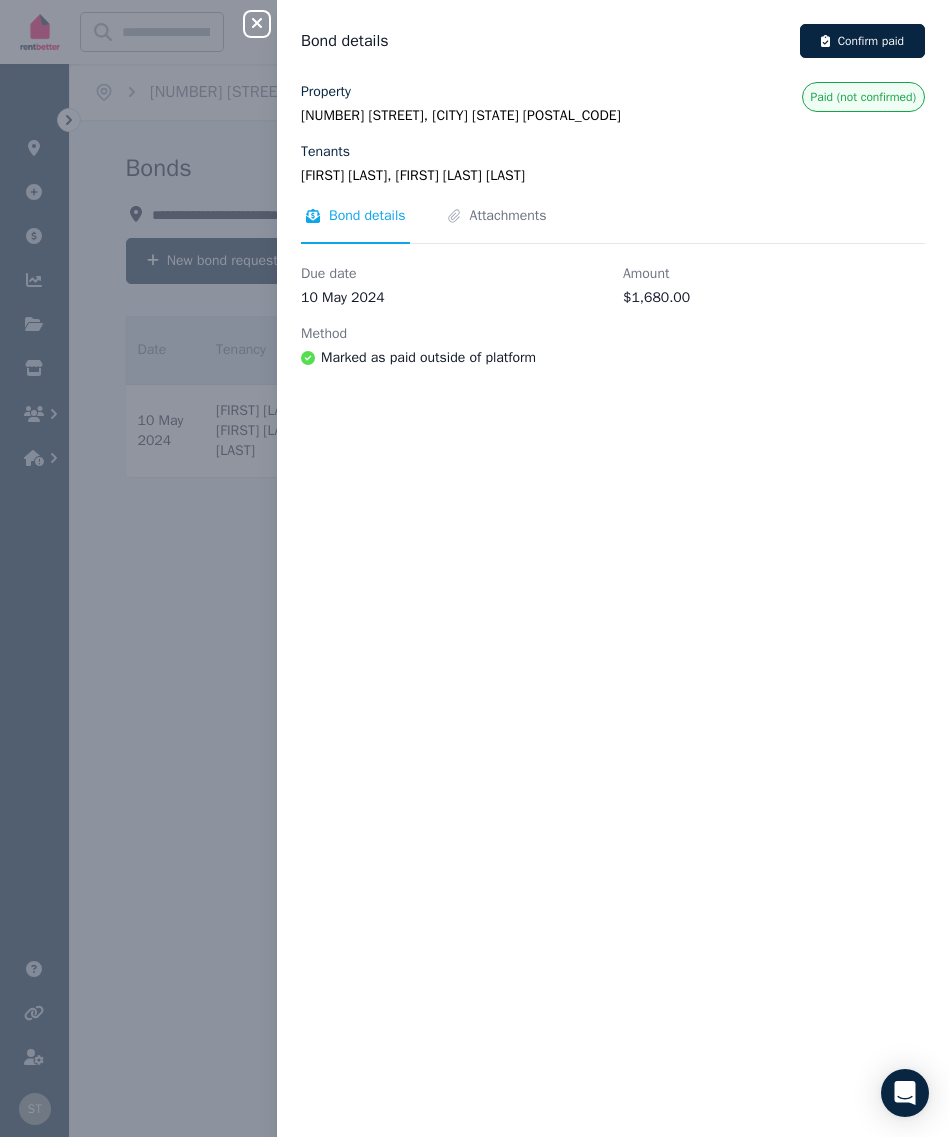click on "Attachments" at bounding box center (508, 216) 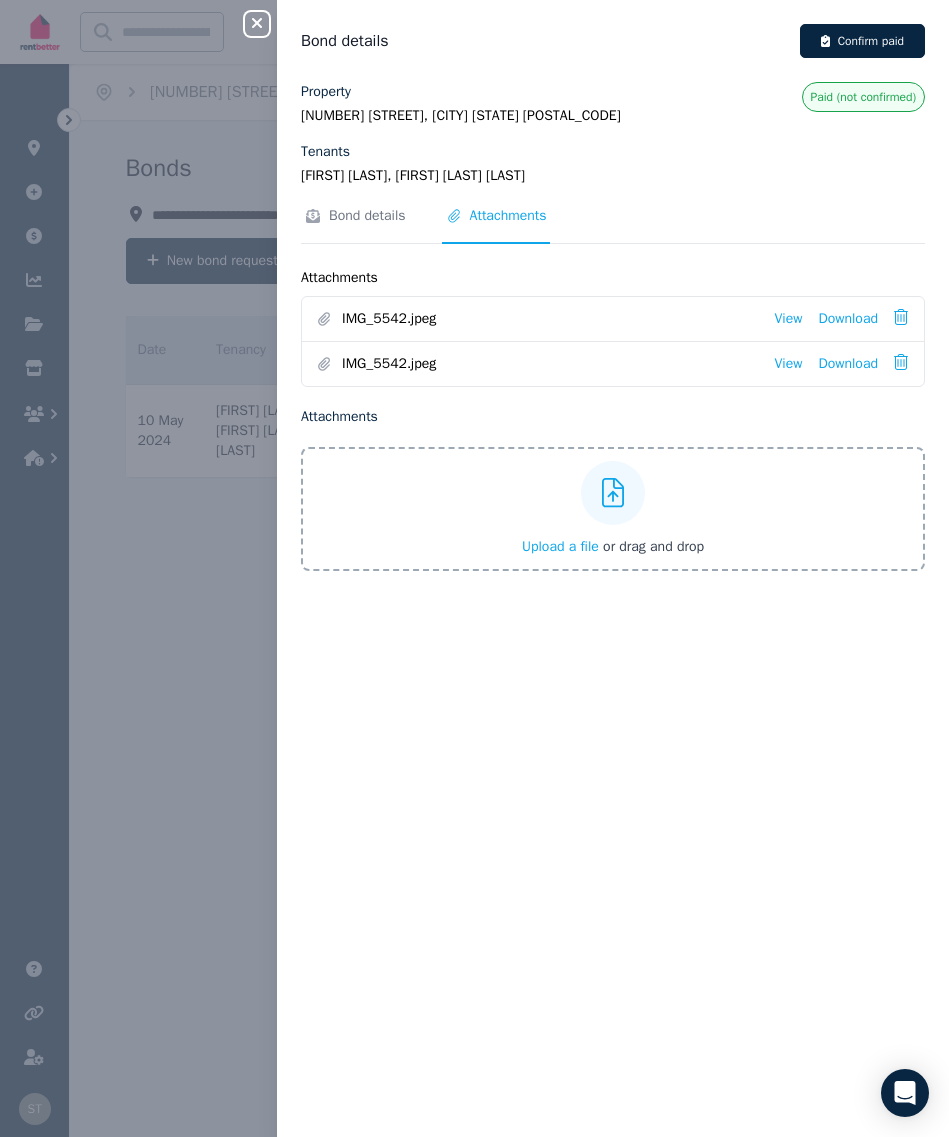 click on "View" at bounding box center [788, 364] 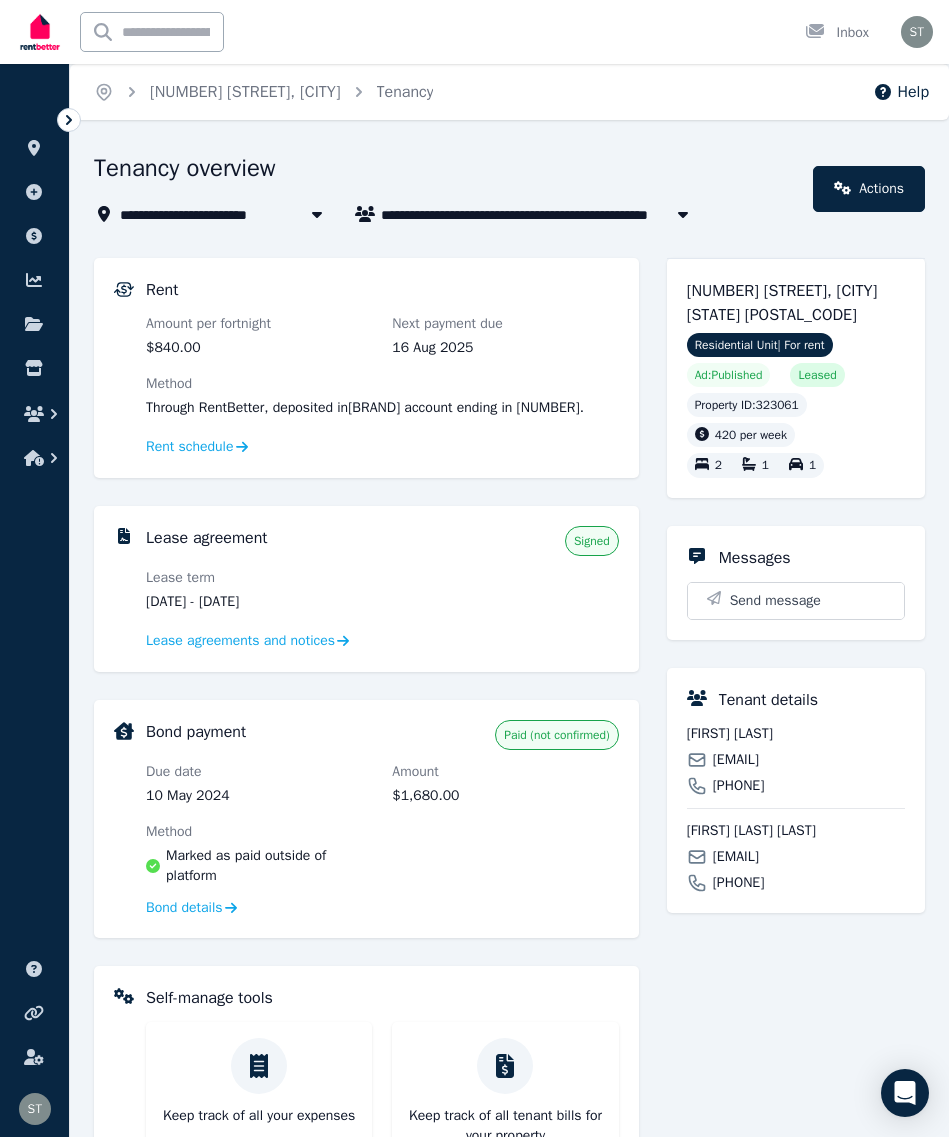 click on "Lease agreements and notices" at bounding box center [240, 641] 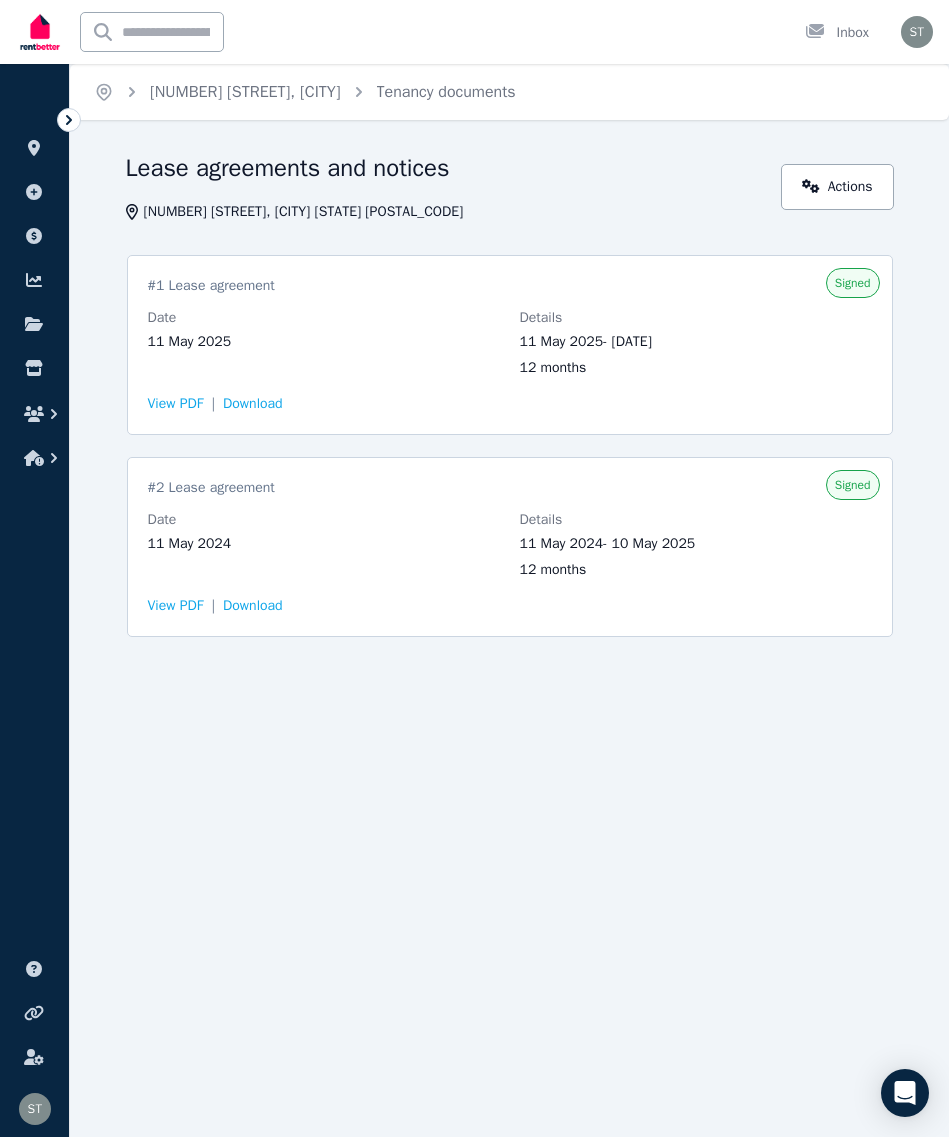 click on "View PDF" at bounding box center [176, 404] 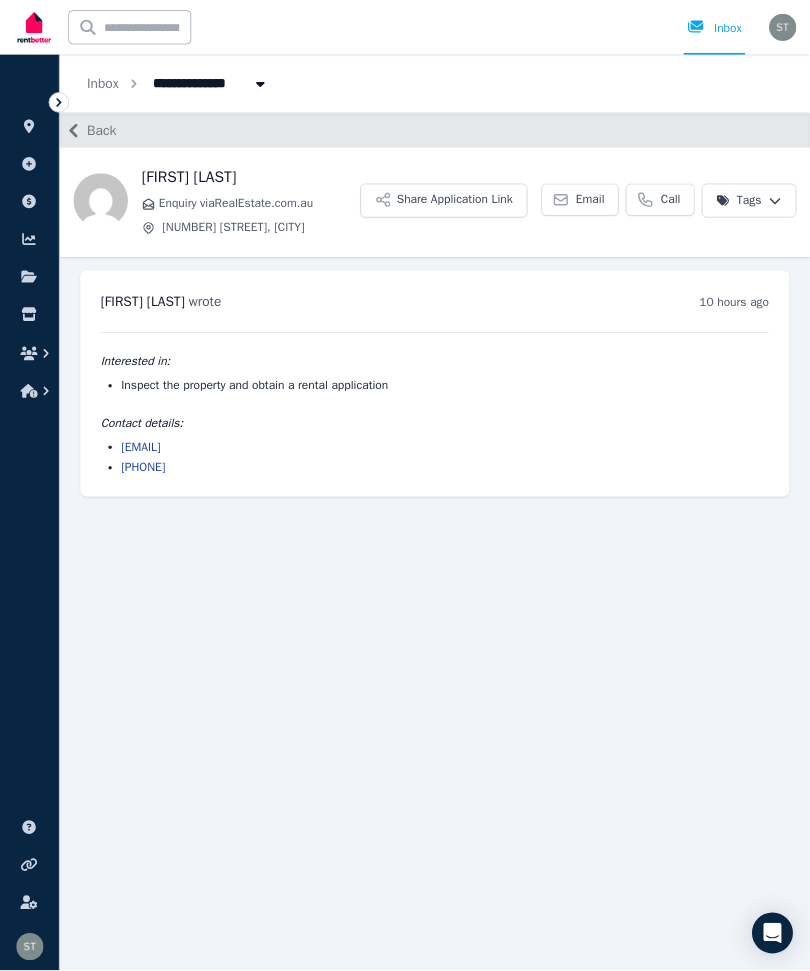 scroll, scrollTop: 67, scrollLeft: 0, axis: vertical 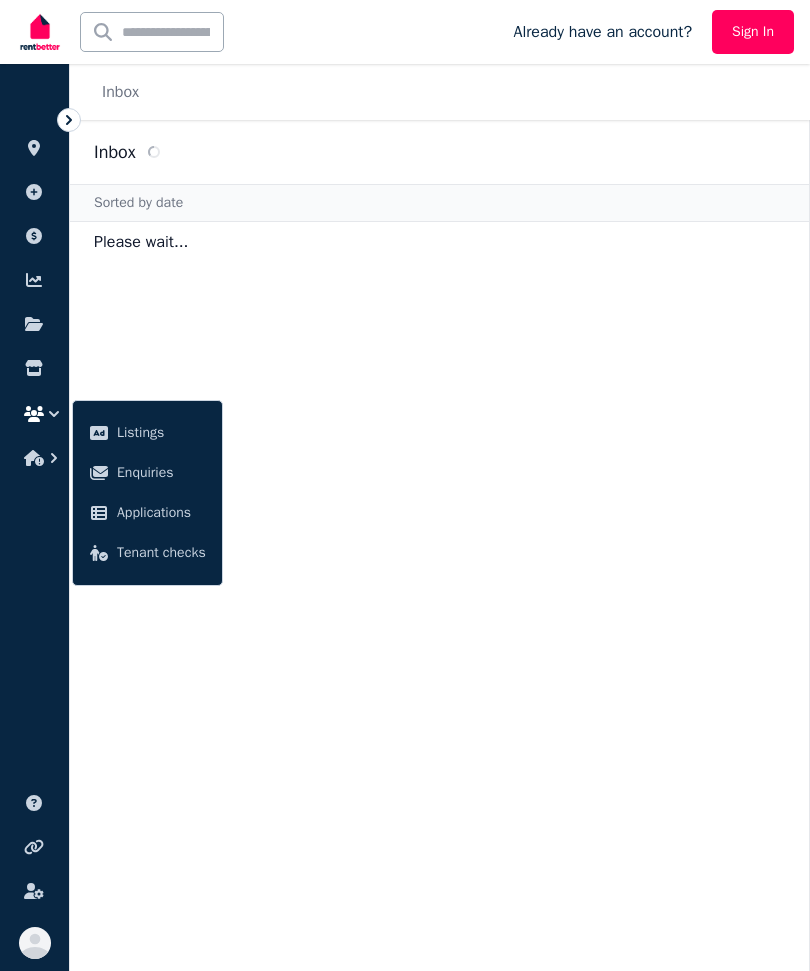 click on "Please wait..." at bounding box center [439, 242] 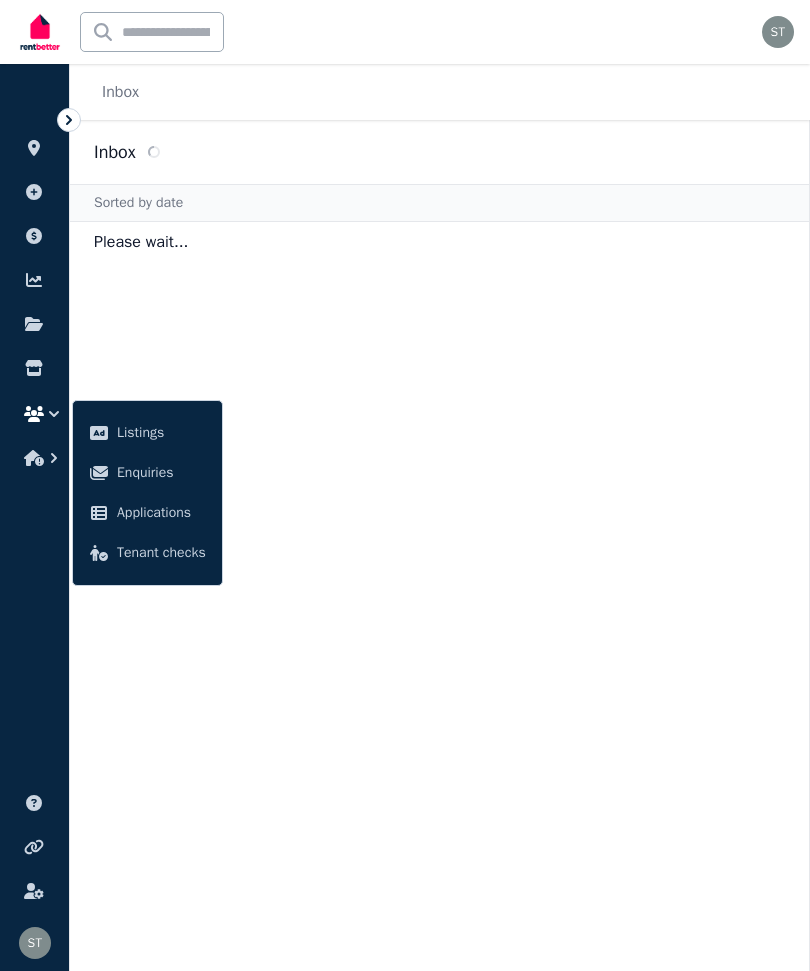 click on "Sorted by date" at bounding box center [439, 203] 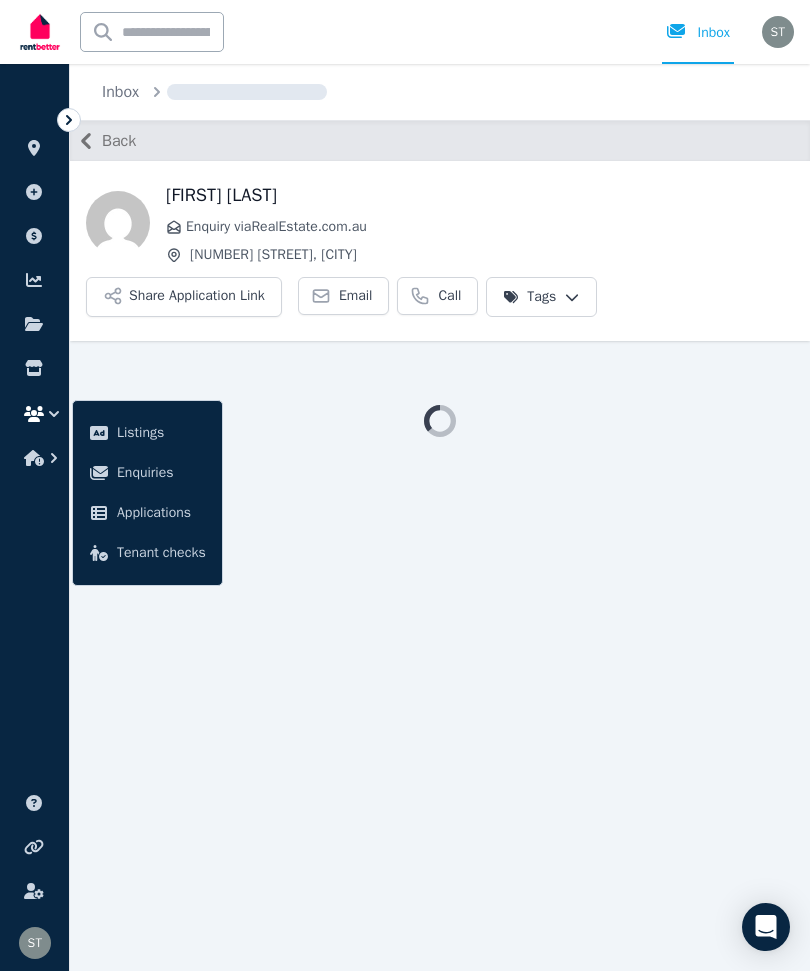 click on "Harjot Kaur Enquiry via  RealEstate.com.au 674 Hodge Street, Glenroy" at bounding box center [480, 223] 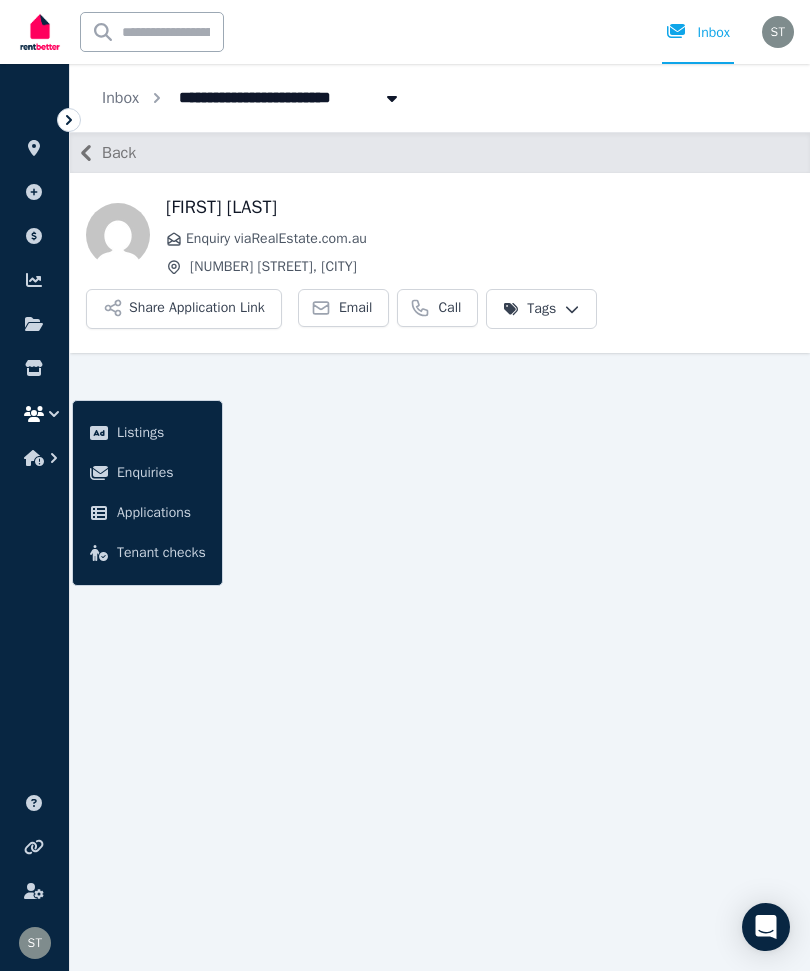 click on "Add property" at bounding box center (34, 196) 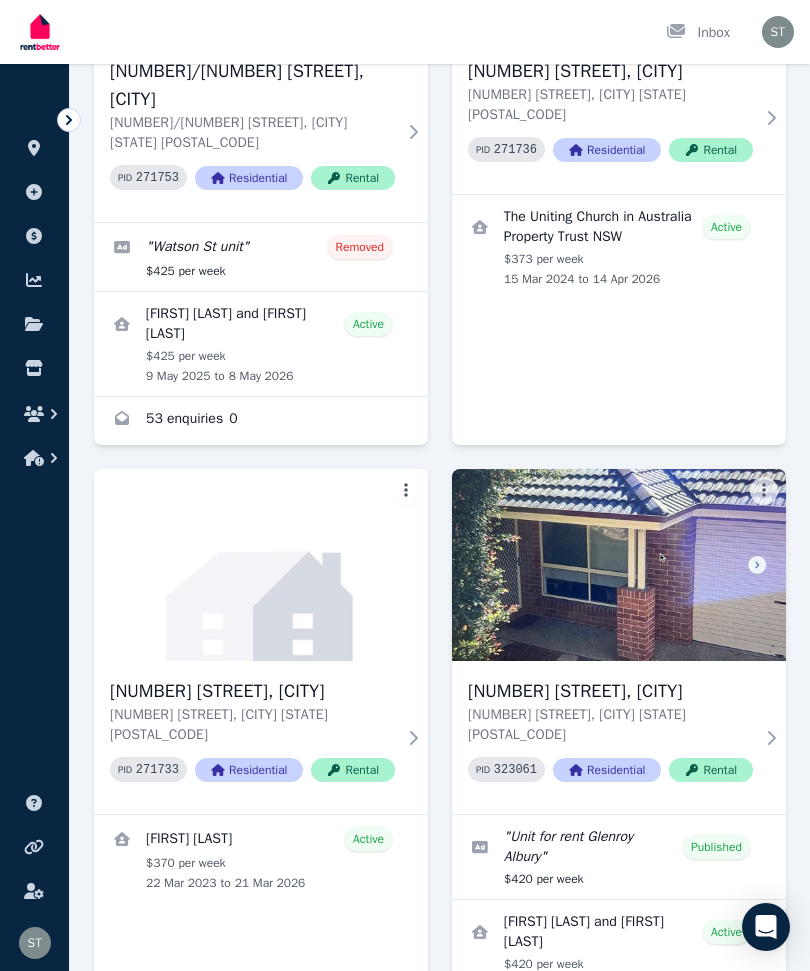 click at bounding box center [619, 565] 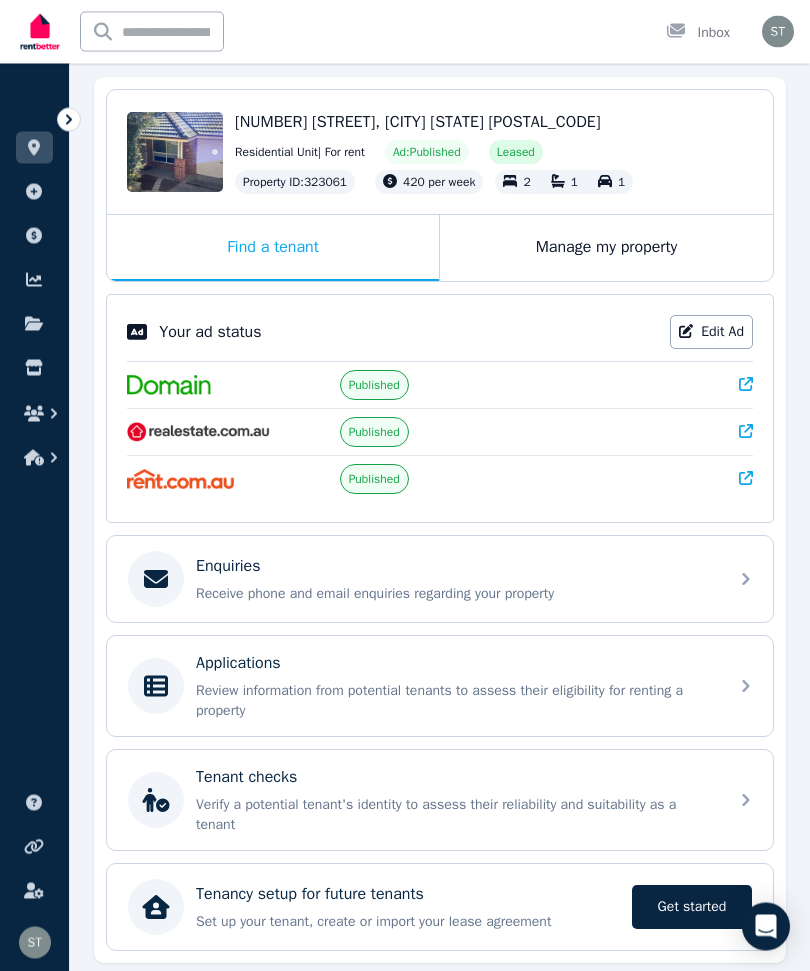 scroll, scrollTop: 182, scrollLeft: 0, axis: vertical 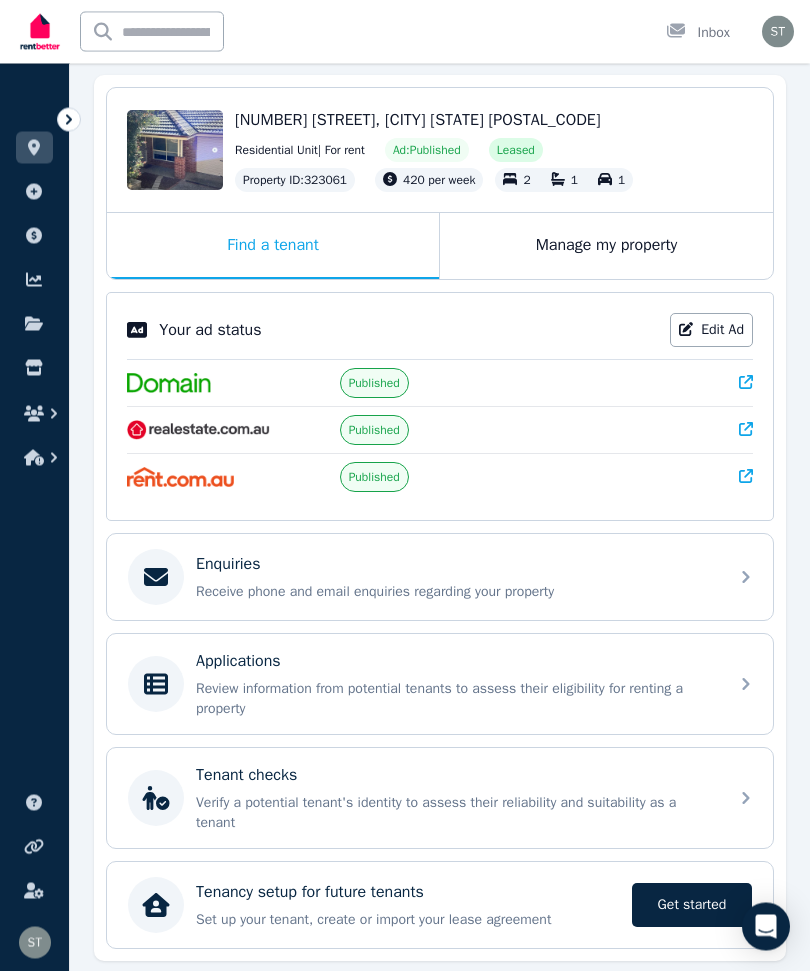 click on "Manage my property" at bounding box center (606, 247) 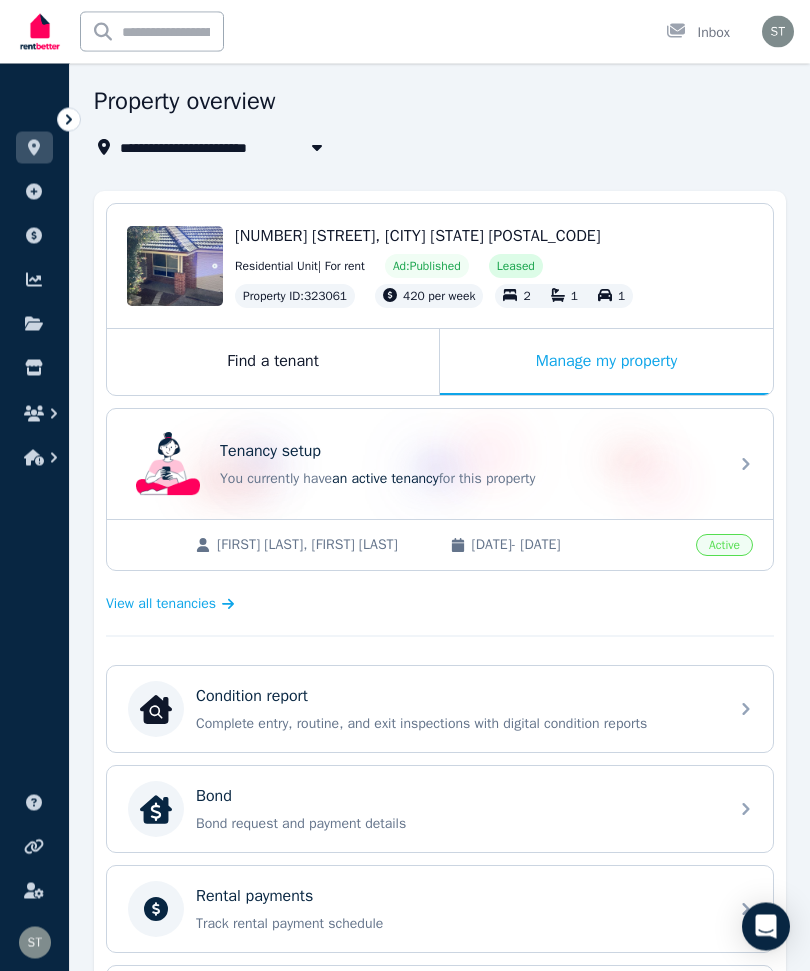 scroll, scrollTop: 67, scrollLeft: 0, axis: vertical 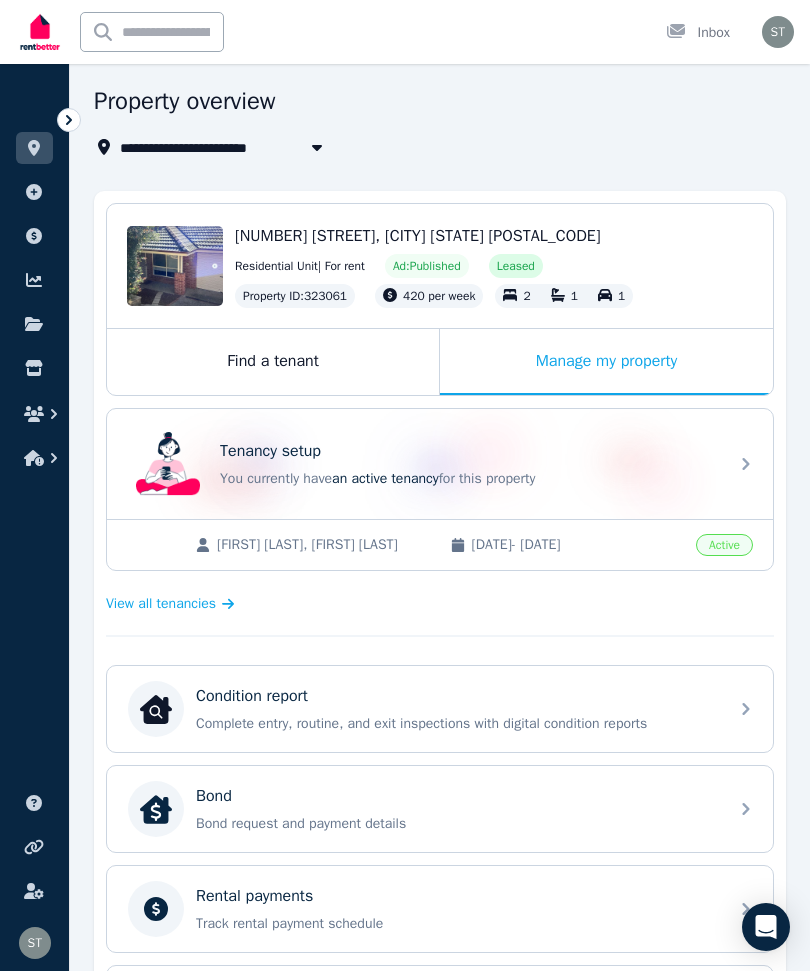 click on "View all tenancies" at bounding box center [161, 604] 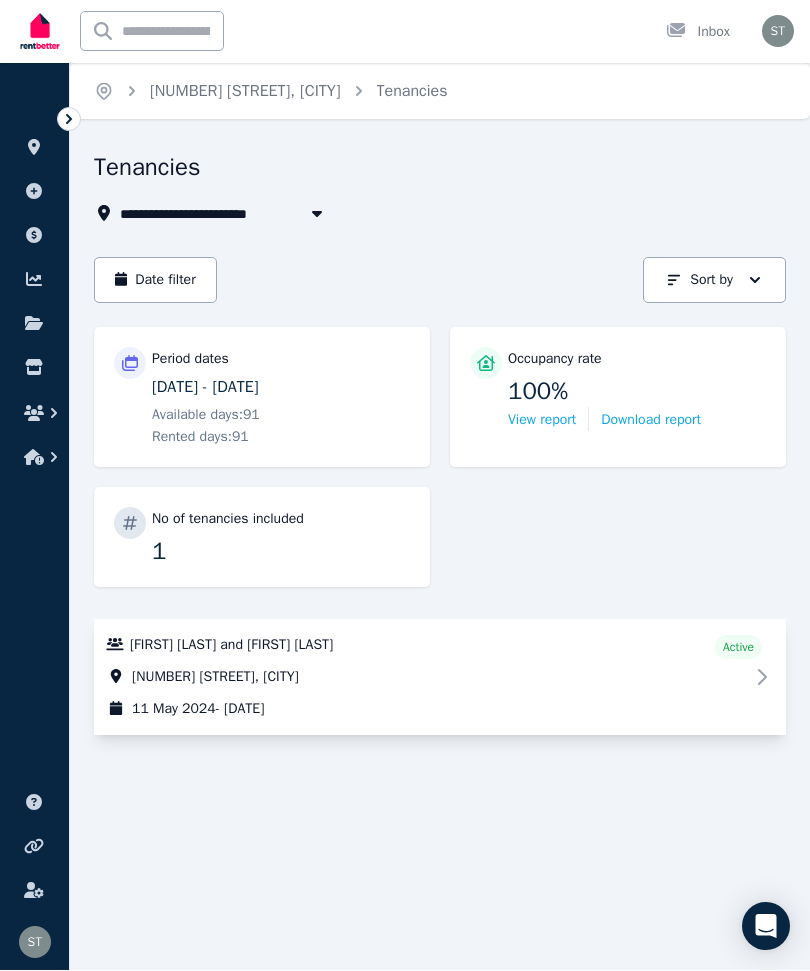 click on "View property details" at bounding box center (440, 678) 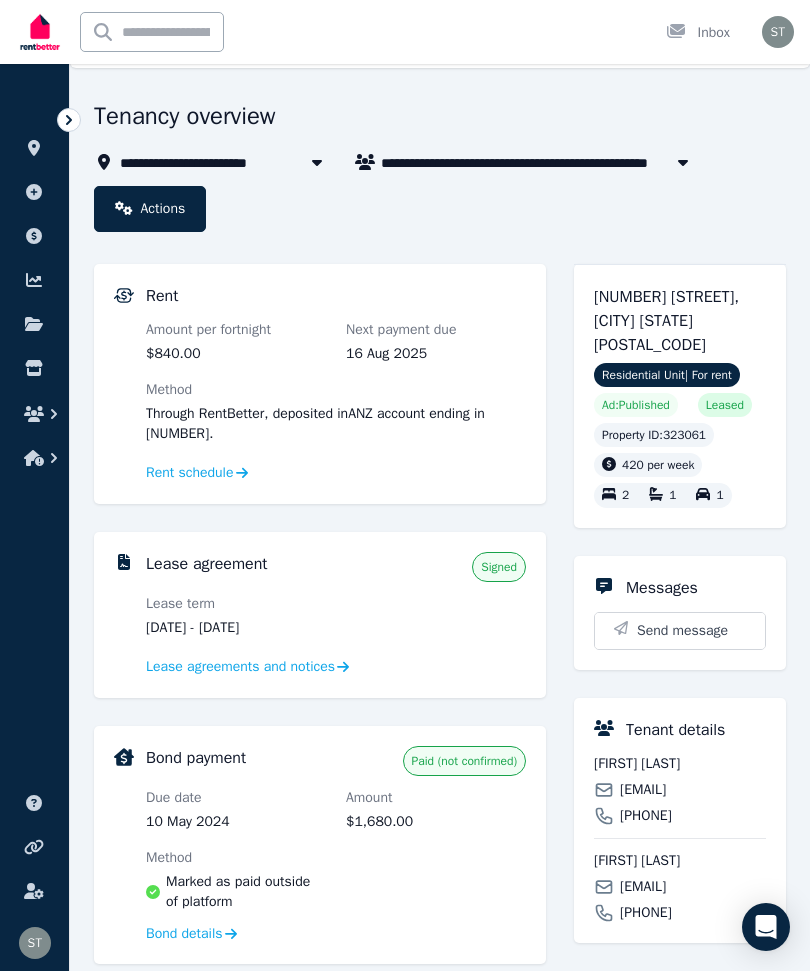 scroll, scrollTop: 0, scrollLeft: 0, axis: both 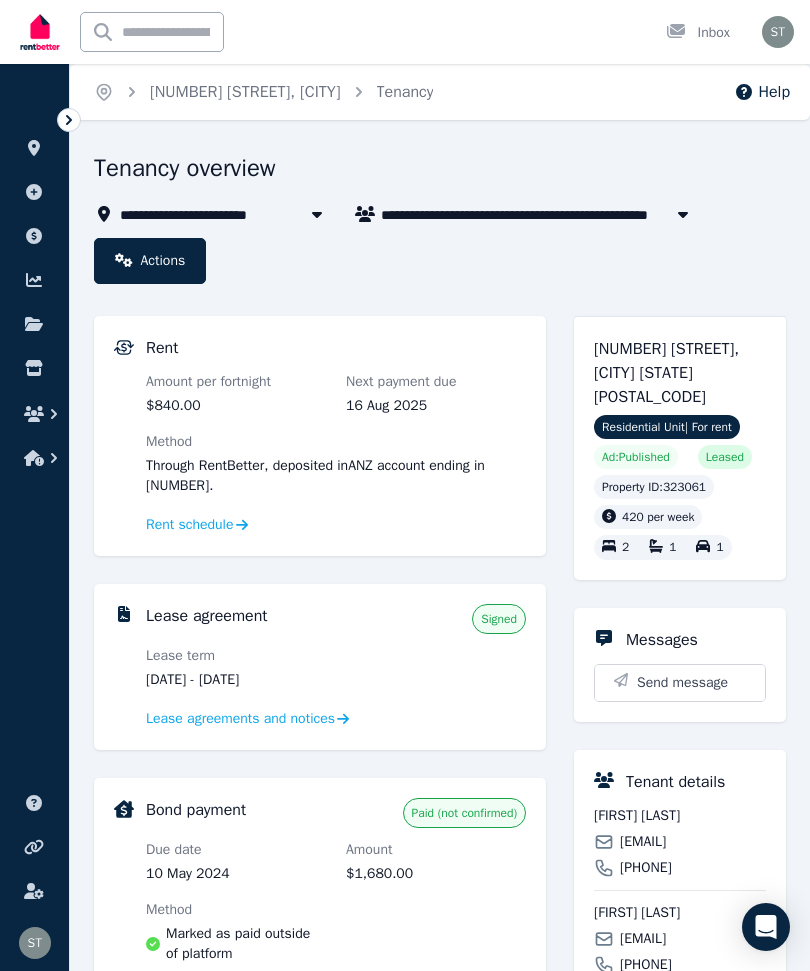 click on "Actions" at bounding box center [150, 261] 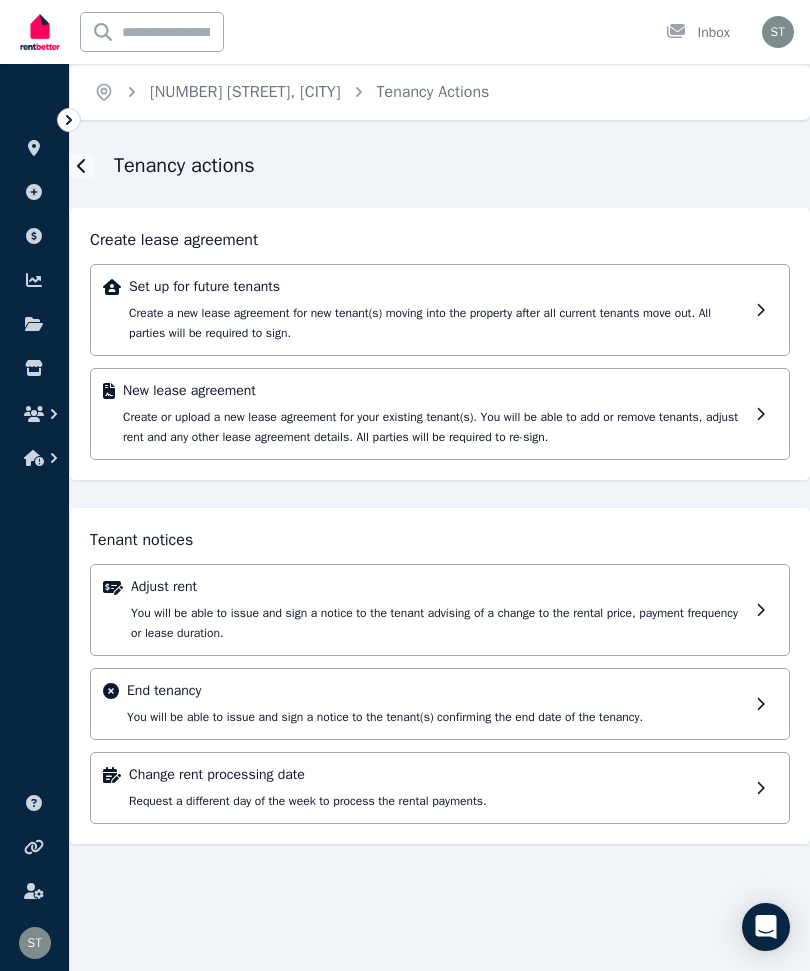 click on "End tenancy" at bounding box center [437, 691] 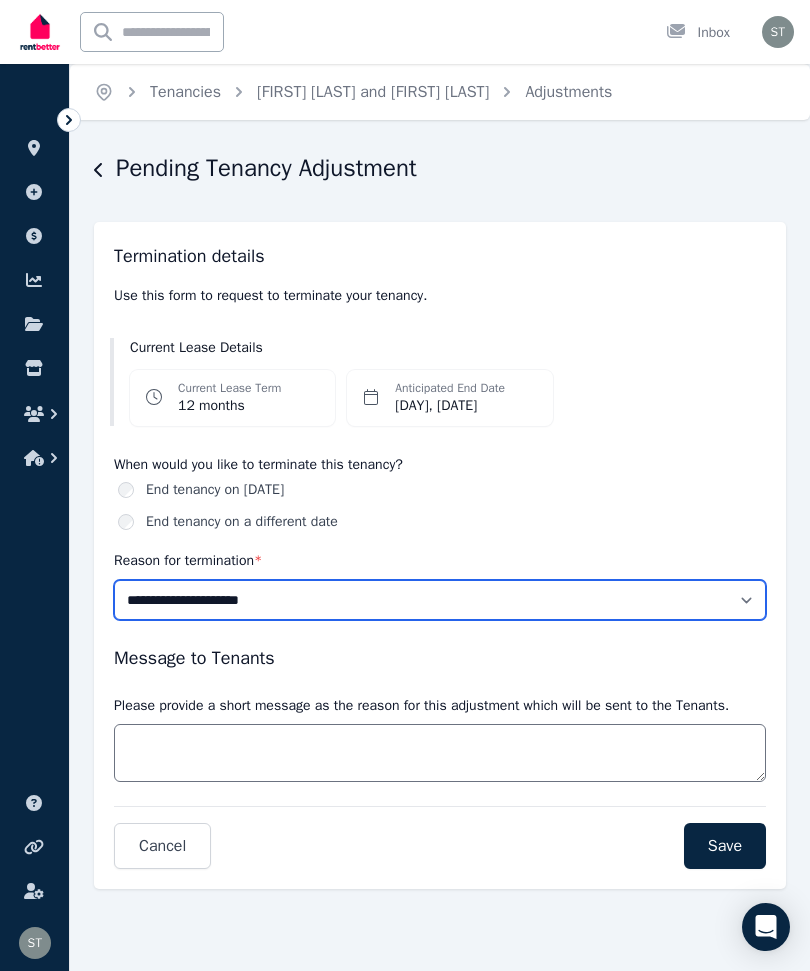 click on "**********" at bounding box center [440, 600] 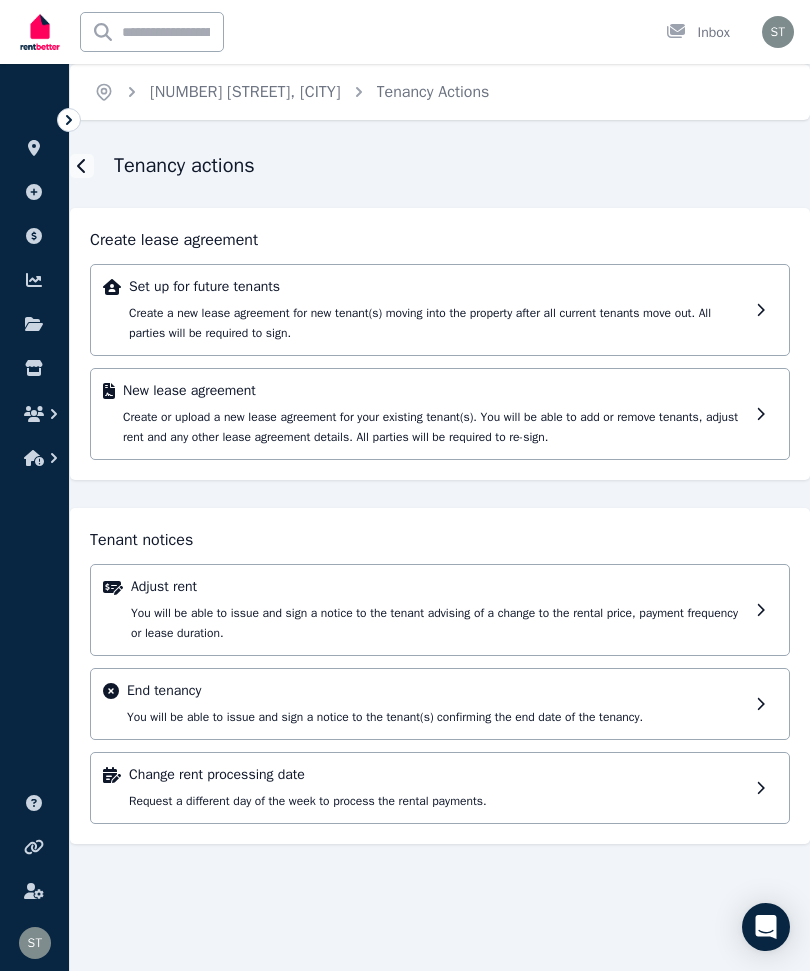 click on "End tenancy You will be able to issue and sign a notice to the tenant(s) confirming the end date of the tenancy." at bounding box center [437, 704] 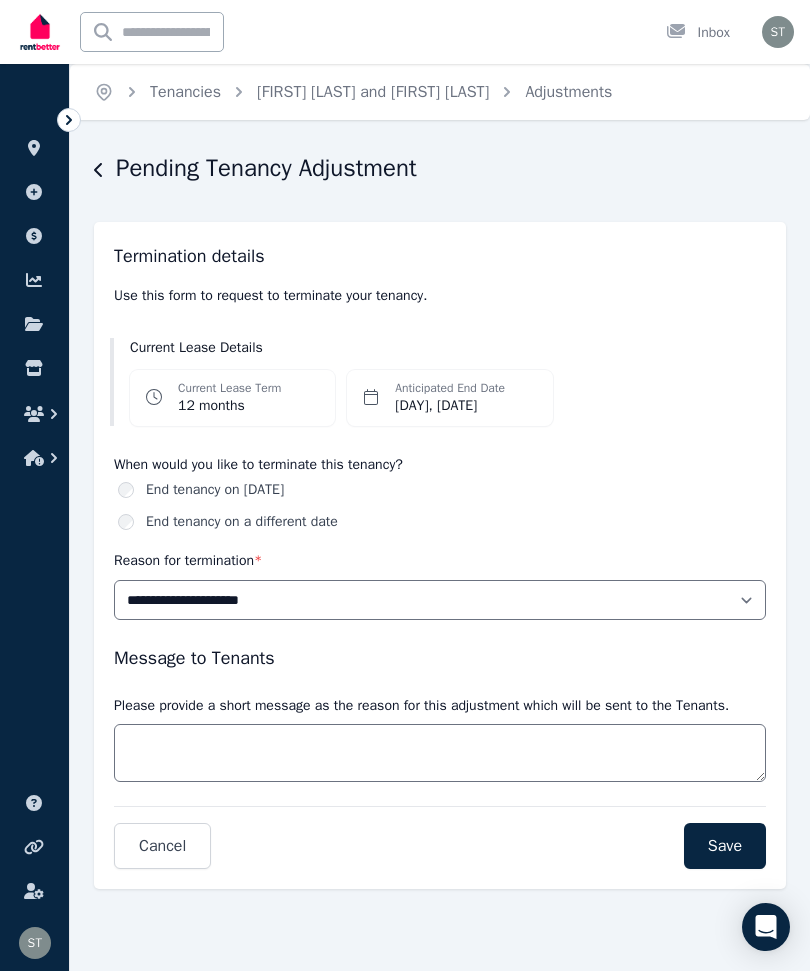 click on "**********" at bounding box center [440, 431] 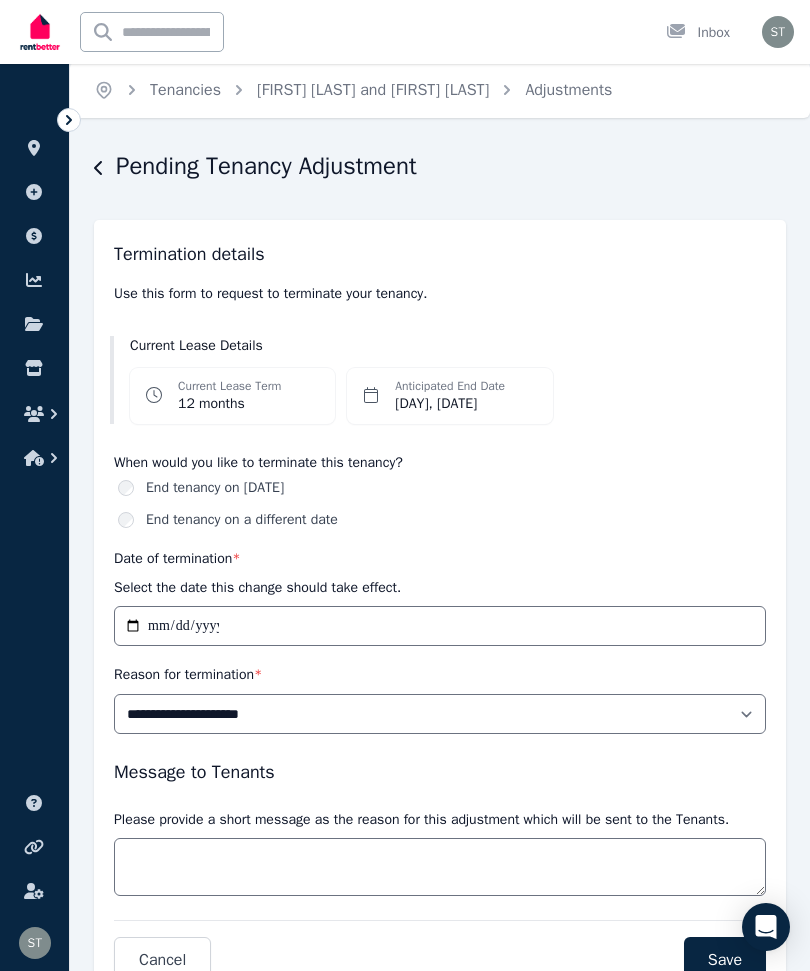 scroll, scrollTop: 43, scrollLeft: 0, axis: vertical 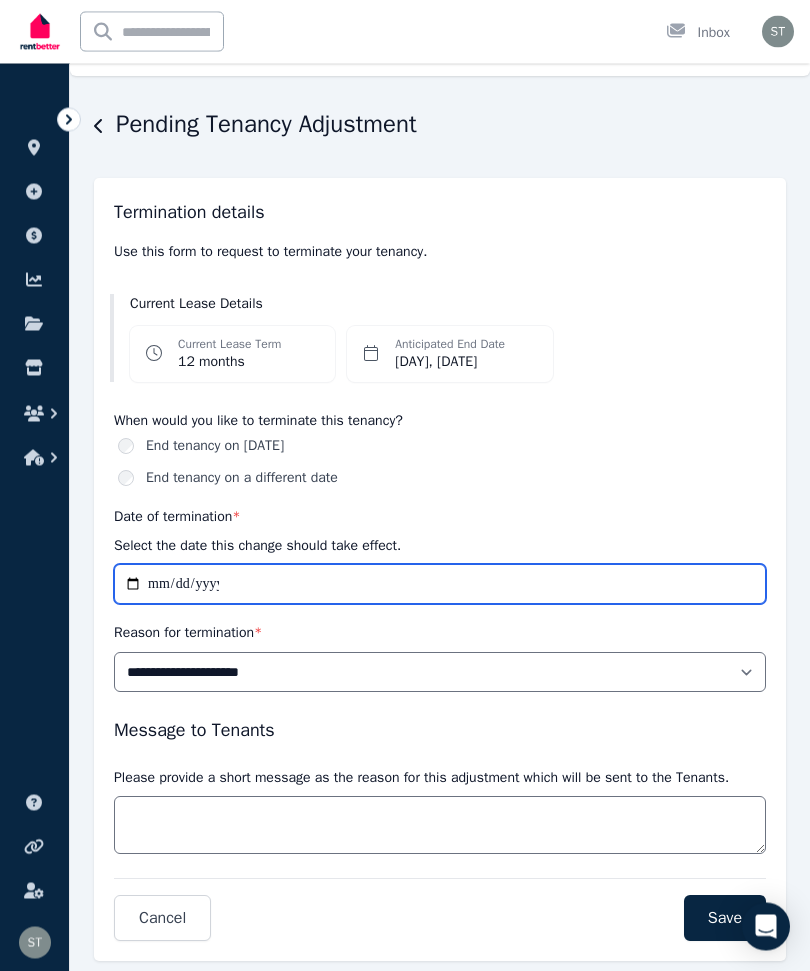 click on "**********" at bounding box center (440, 585) 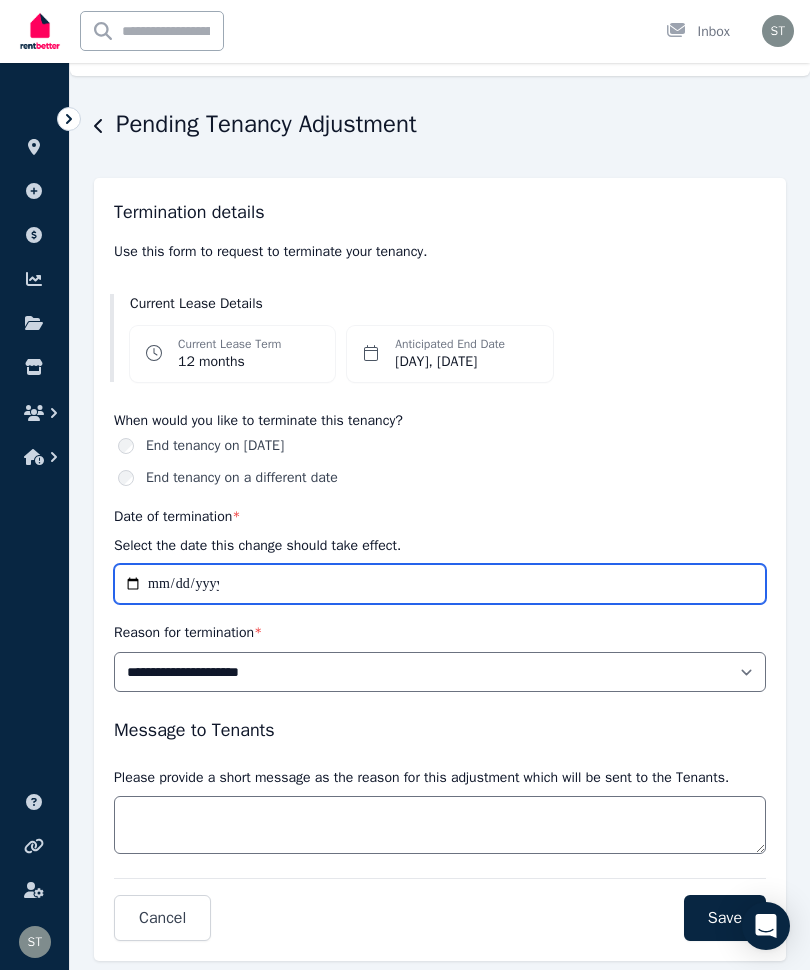 scroll, scrollTop: 0, scrollLeft: 0, axis: both 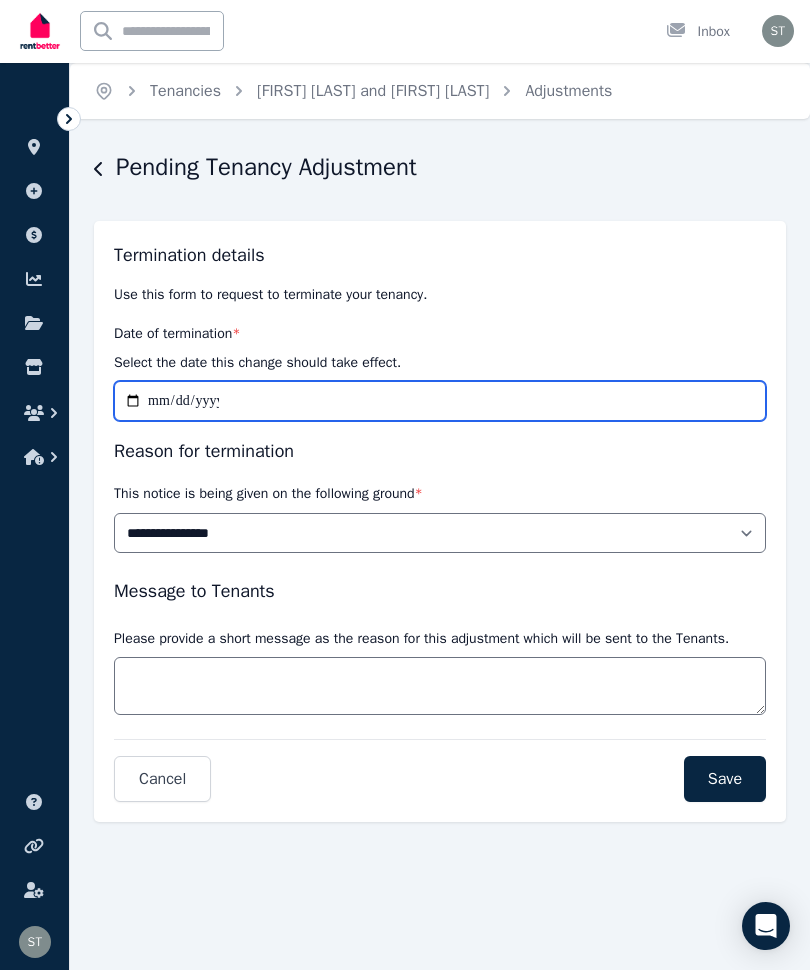 type on "**********" 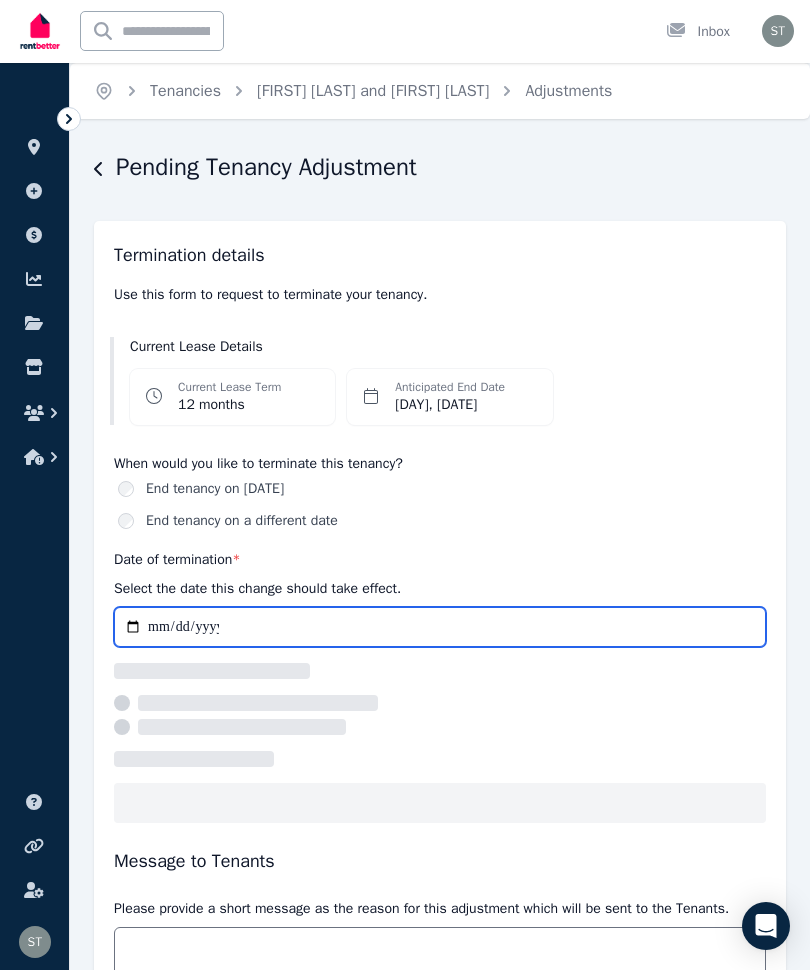 scroll, scrollTop: 1, scrollLeft: 0, axis: vertical 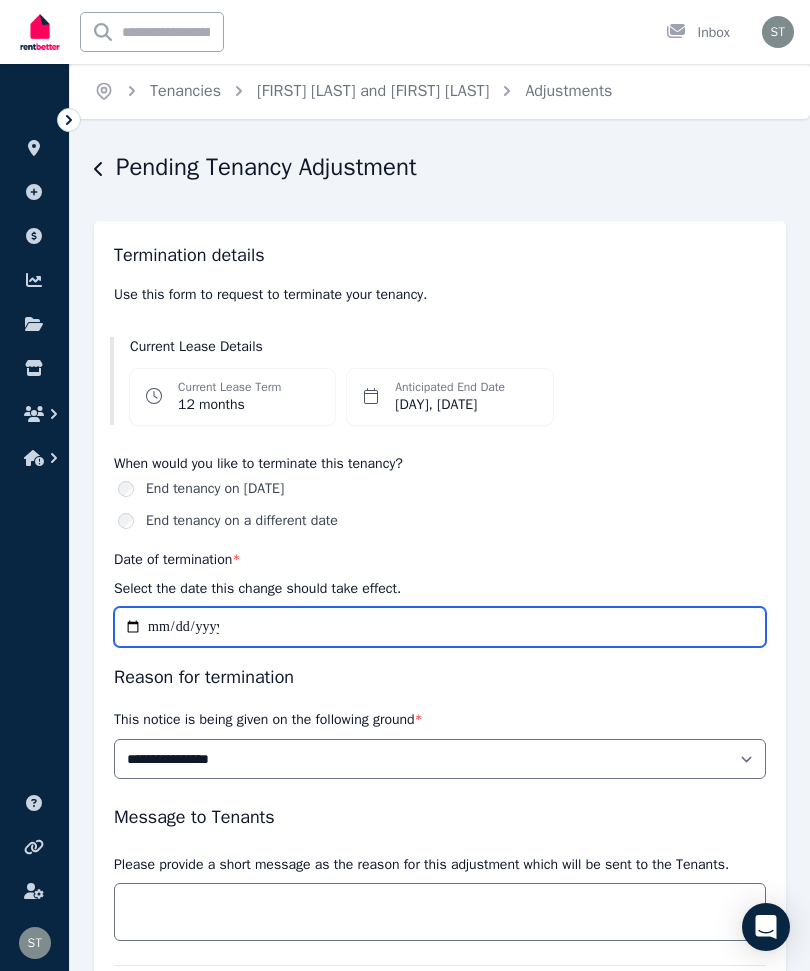 click on "**********" at bounding box center (440, 627) 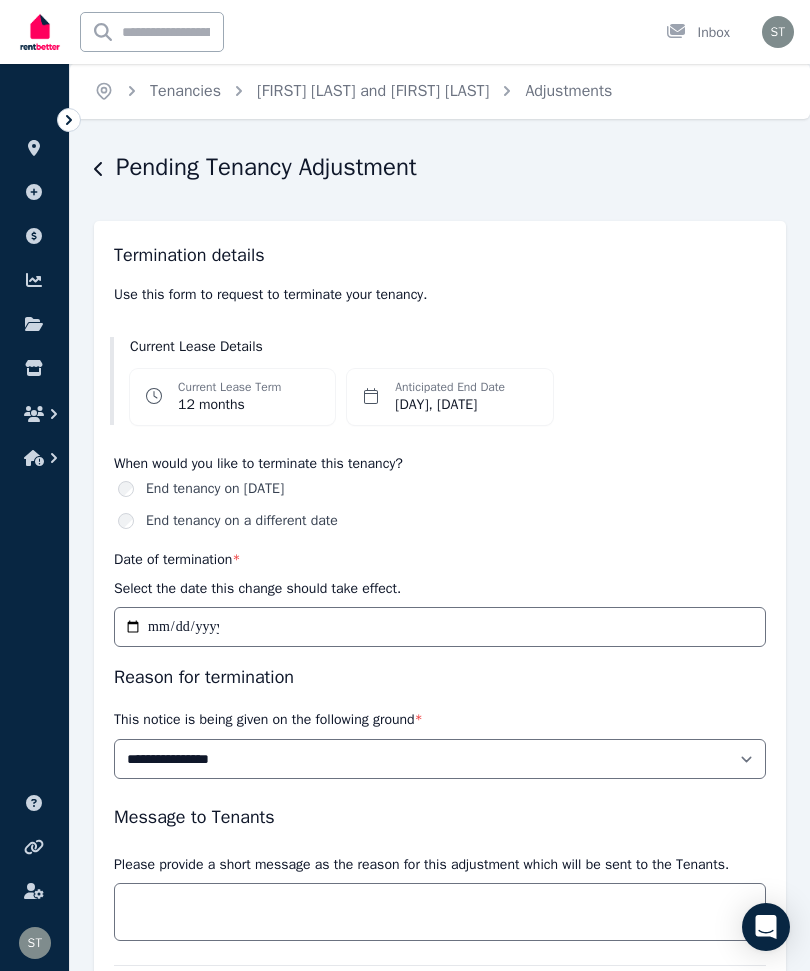 click 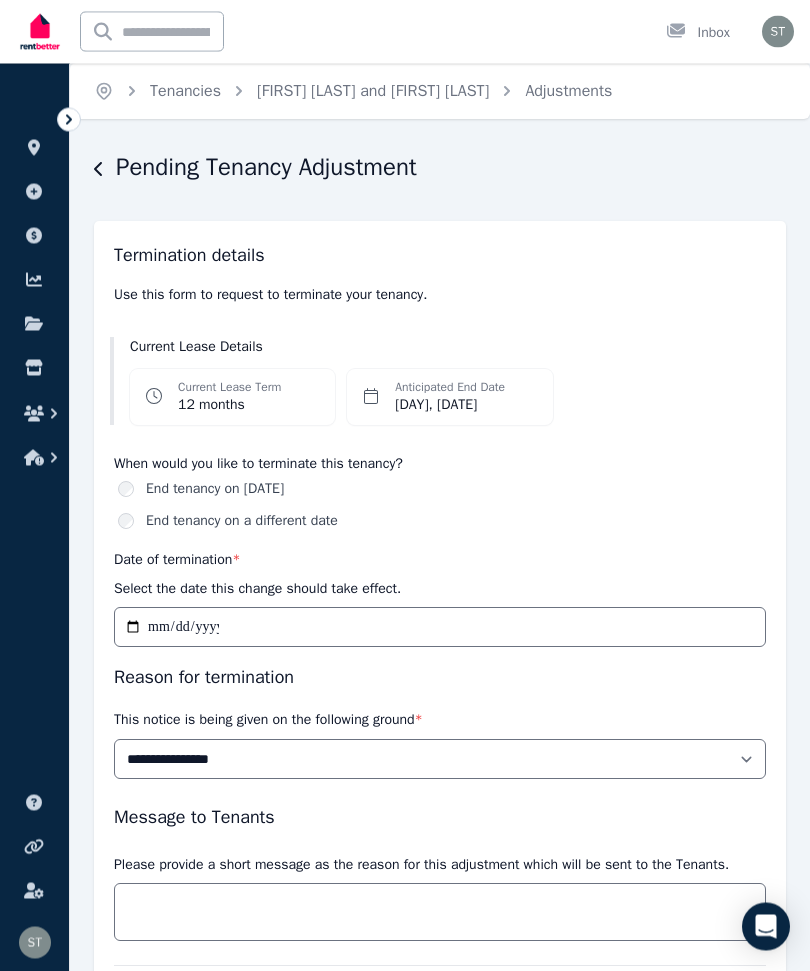click 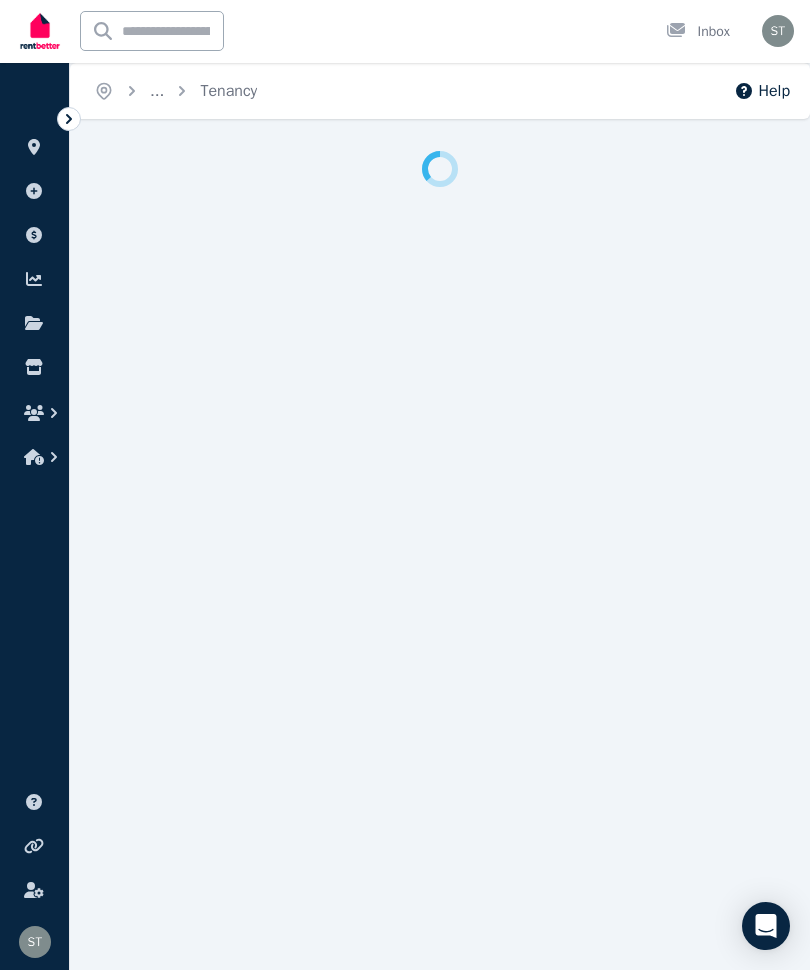 scroll, scrollTop: 1, scrollLeft: 0, axis: vertical 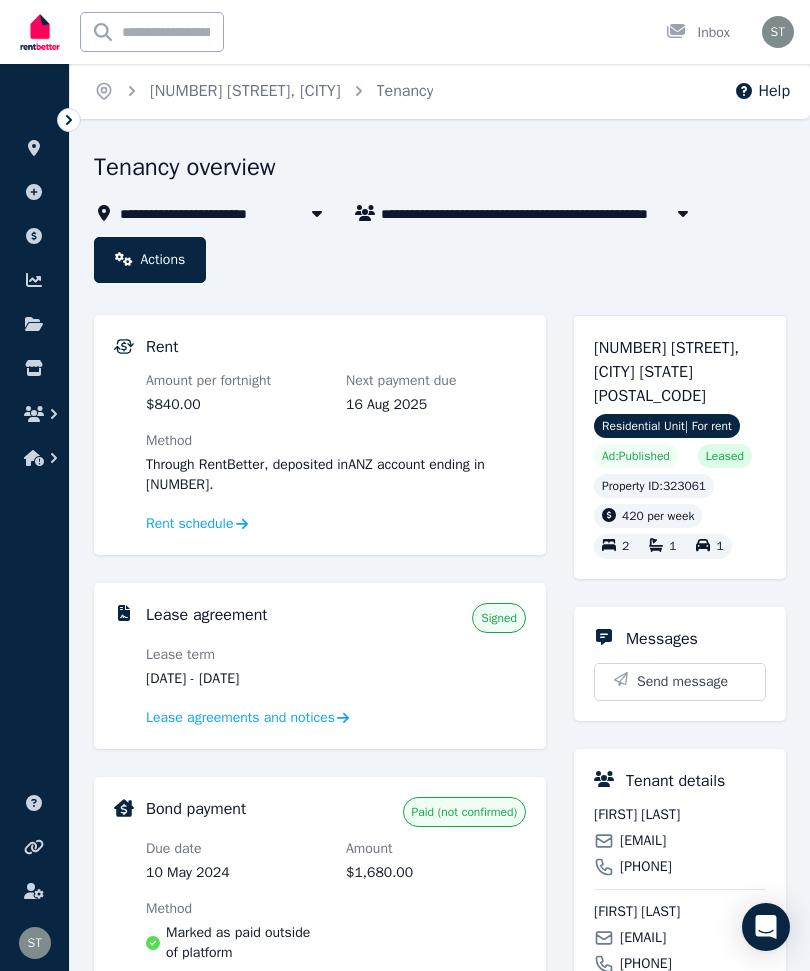 click on "Help" at bounding box center (762, 91) 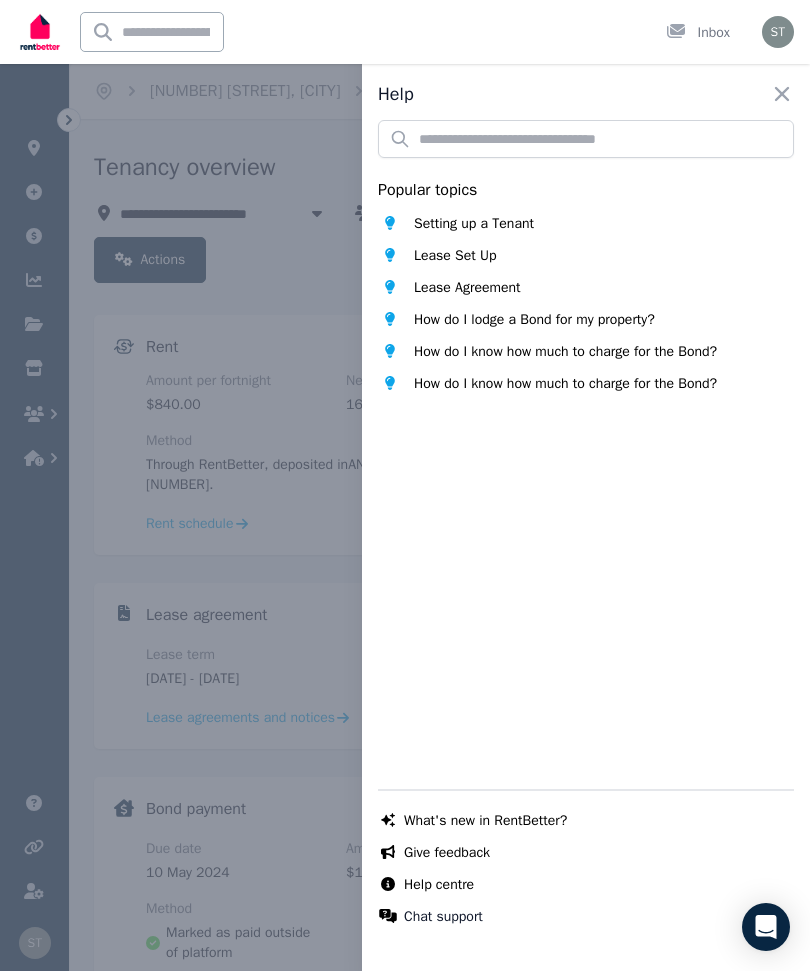 click 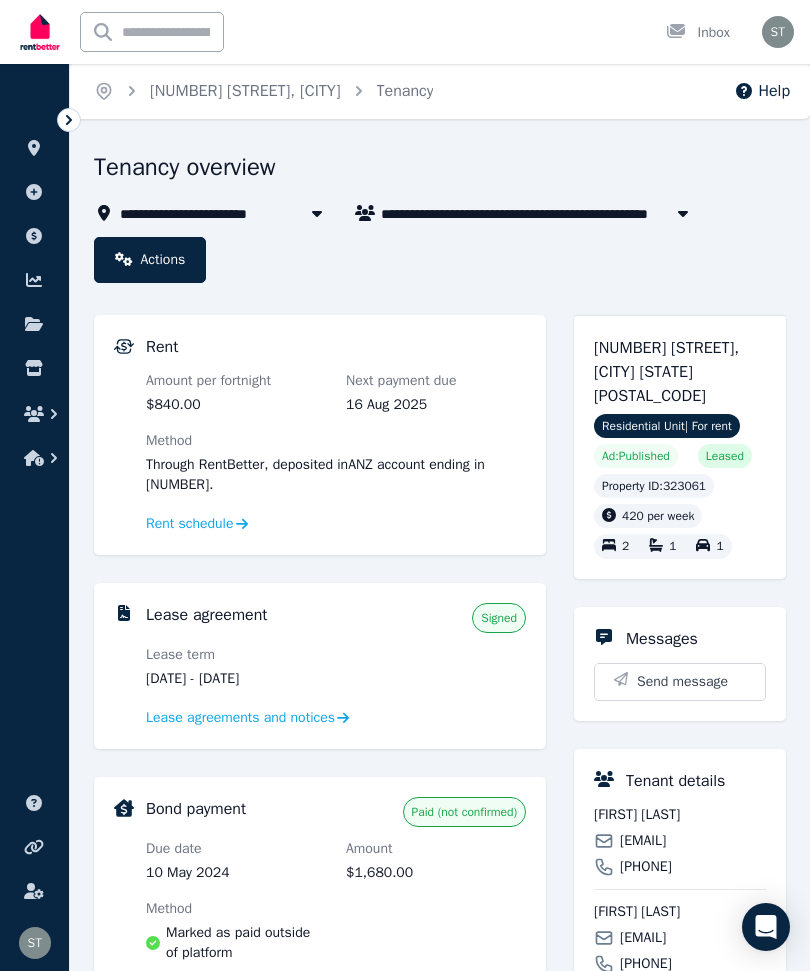 click on "Actions" at bounding box center (150, 260) 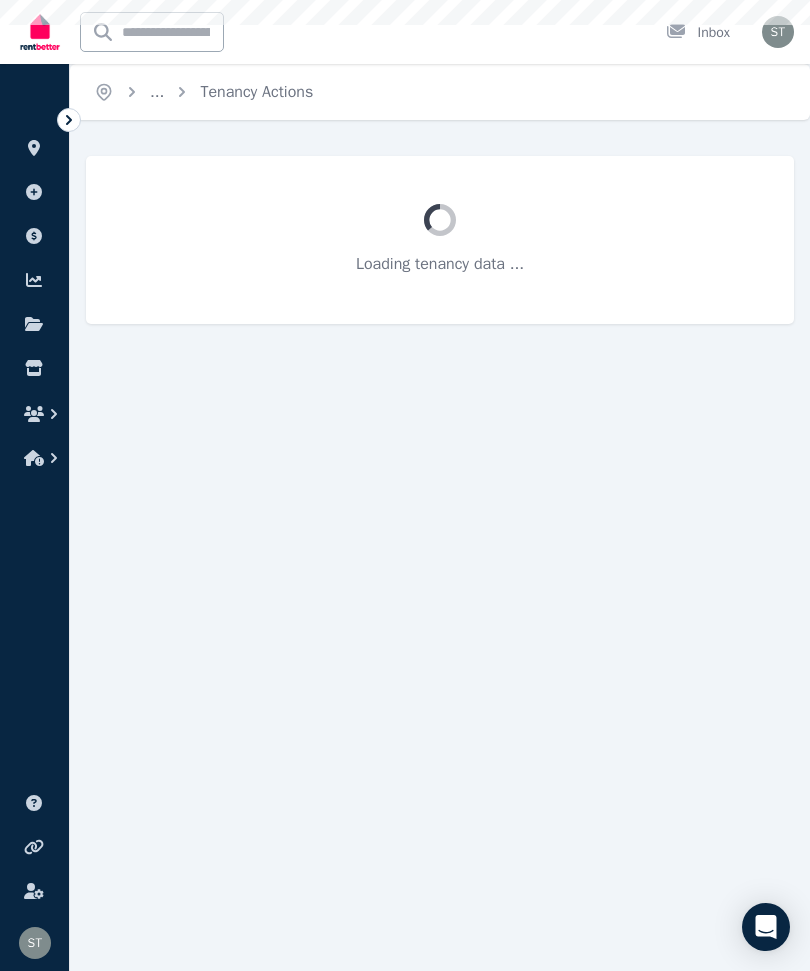 scroll, scrollTop: 0, scrollLeft: 0, axis: both 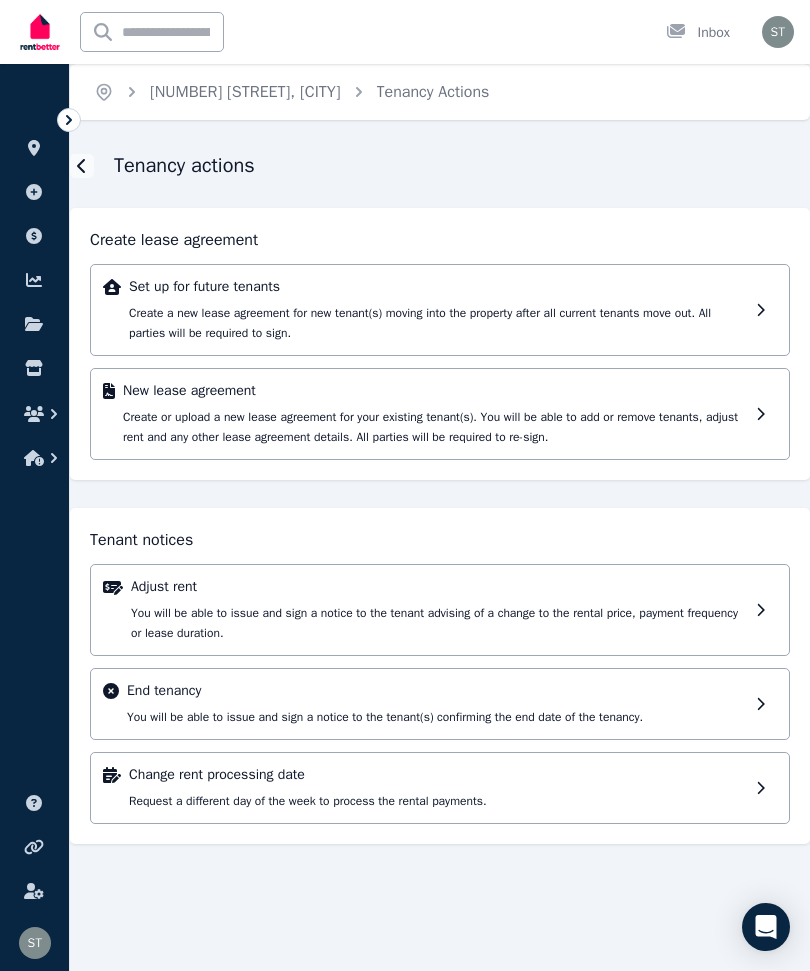 click on "End tenancy You will be able to issue and sign a notice to the tenant(s) confirming the end date of the tenancy." at bounding box center [437, 704] 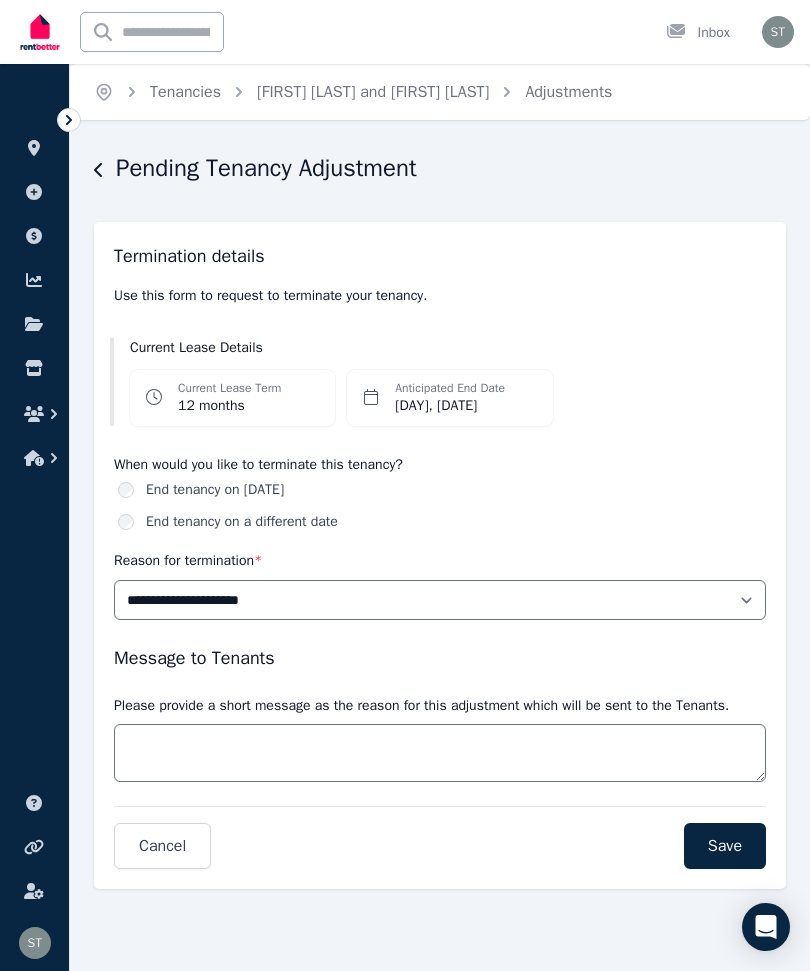 click on "End tenancy on 10 May 2026 End tenancy on a different date" at bounding box center (440, 506) 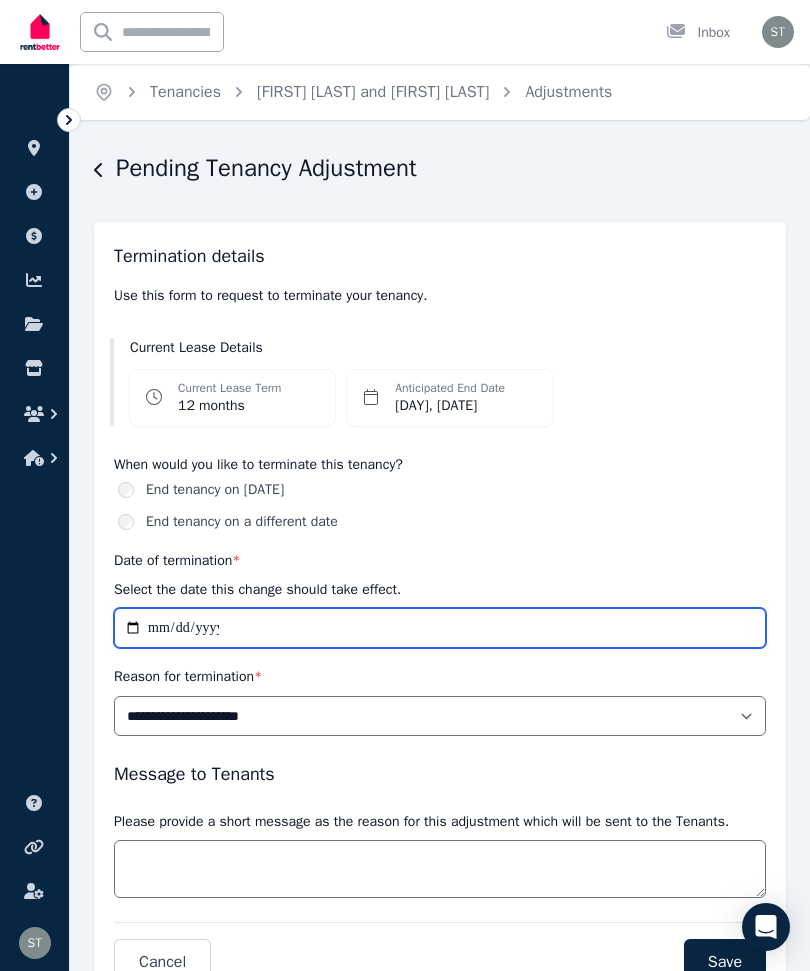 click on "**********" at bounding box center [440, 628] 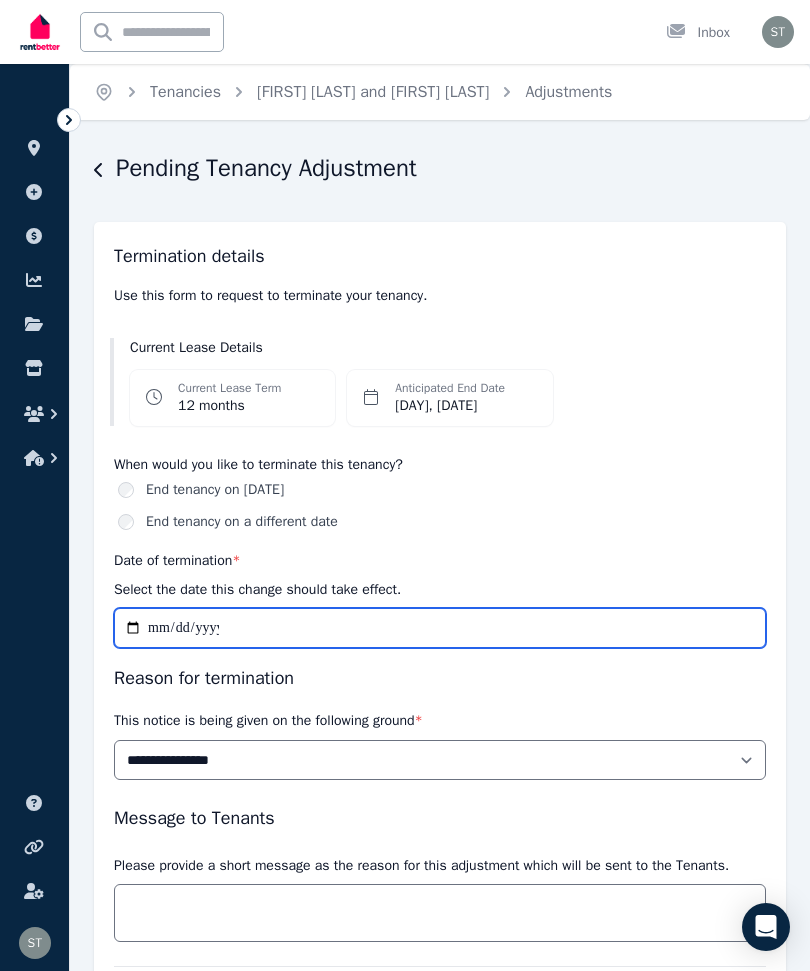 type on "**********" 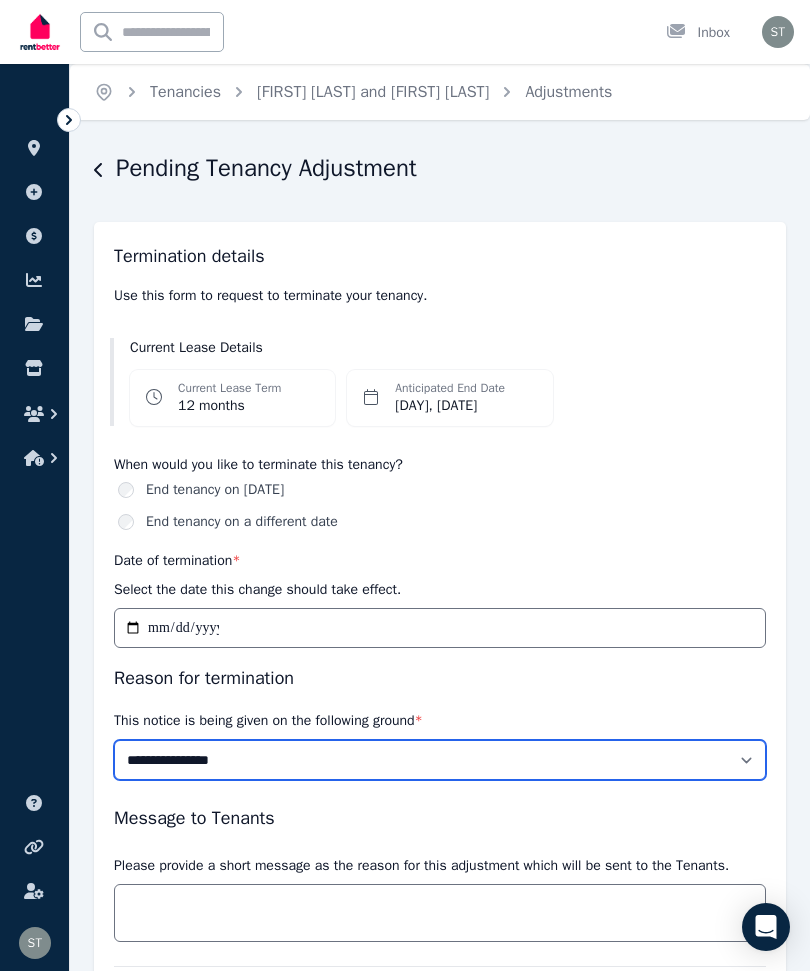 click on "**********" at bounding box center [440, 760] 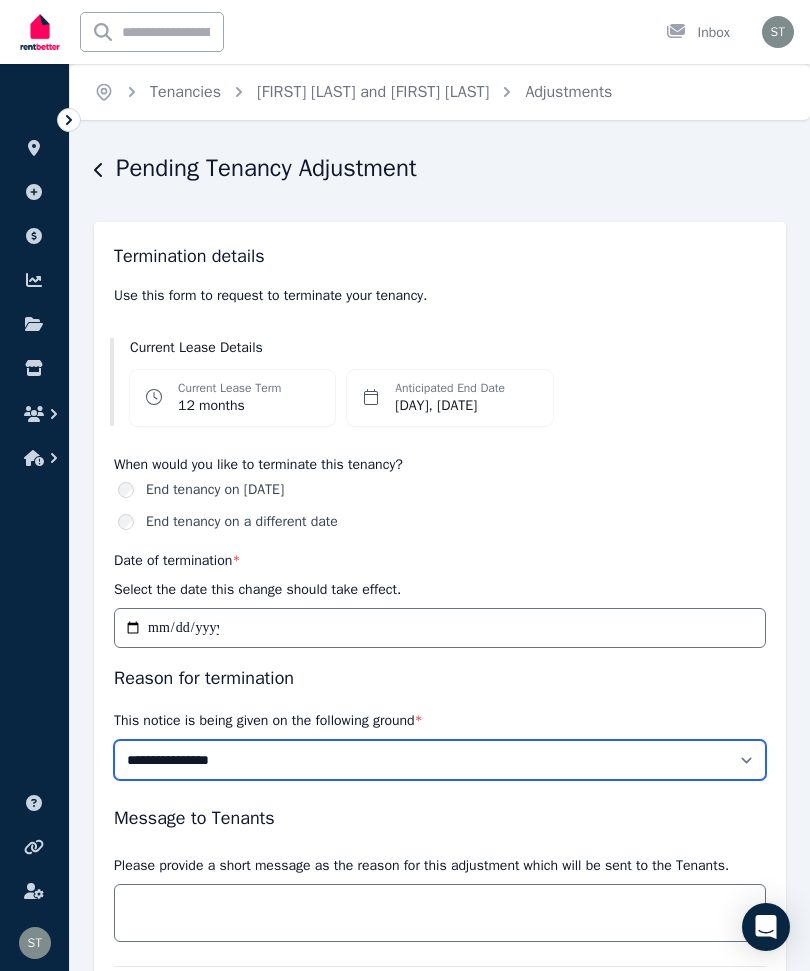 select on "******" 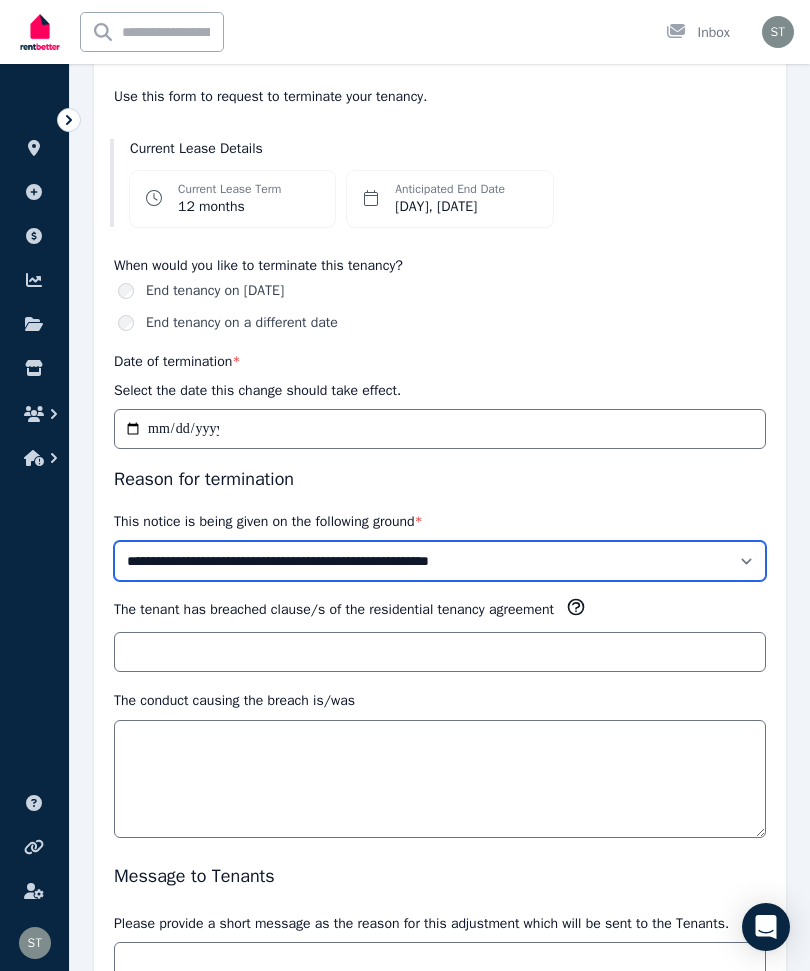 scroll, scrollTop: 204, scrollLeft: 0, axis: vertical 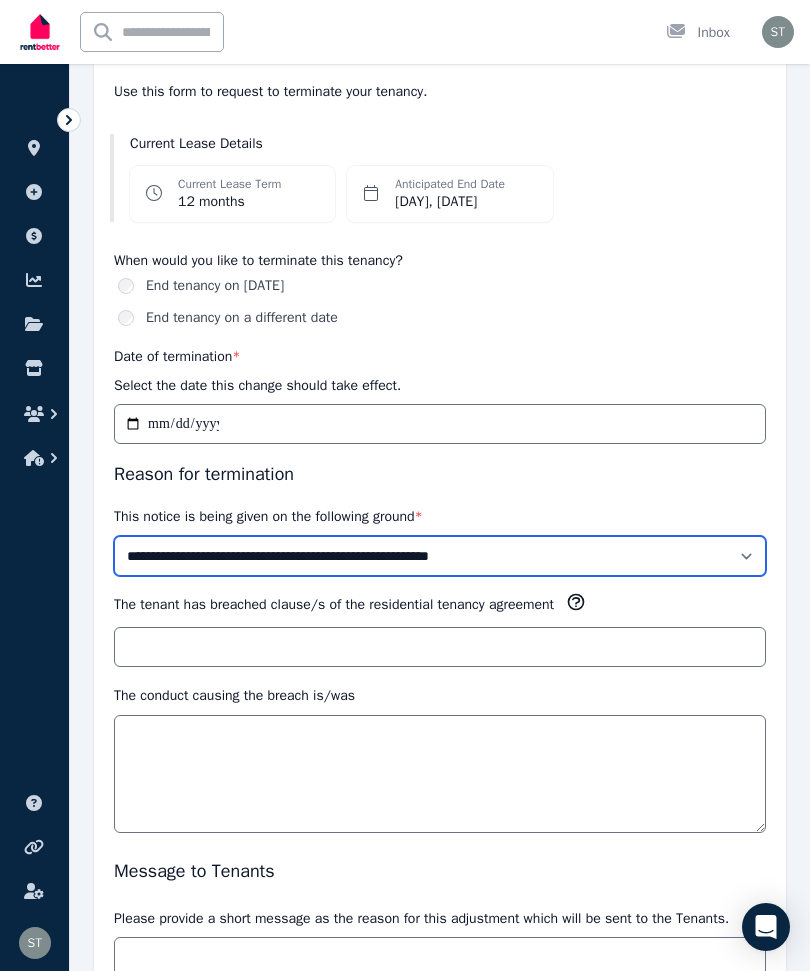 click 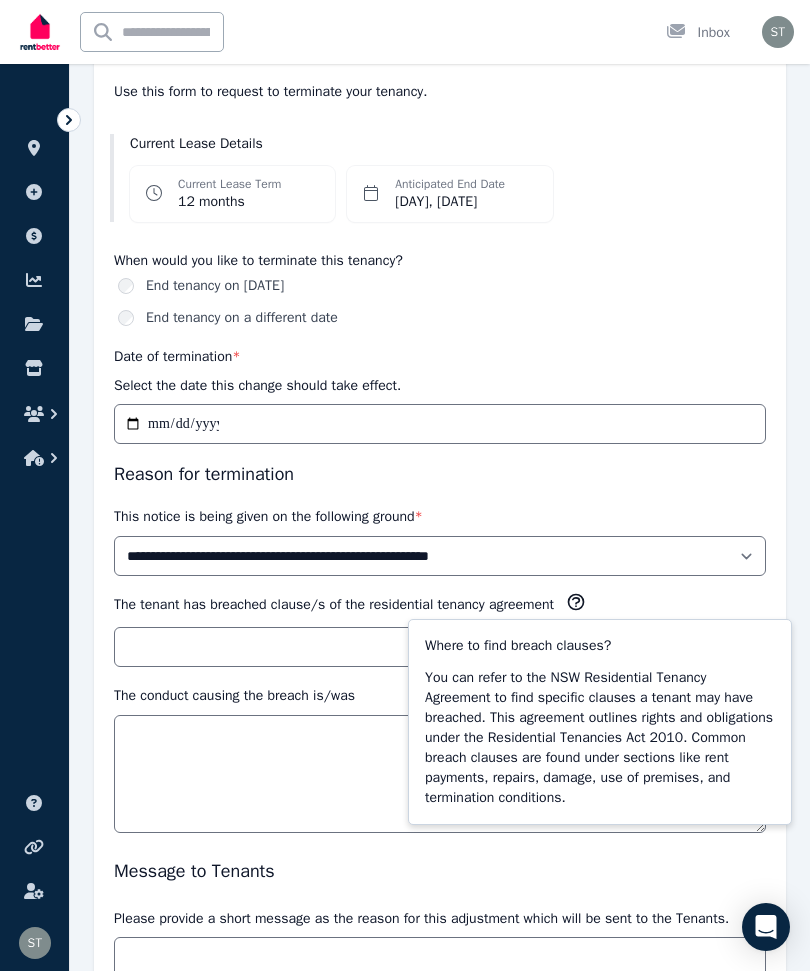 scroll, scrollTop: 131, scrollLeft: 0, axis: vertical 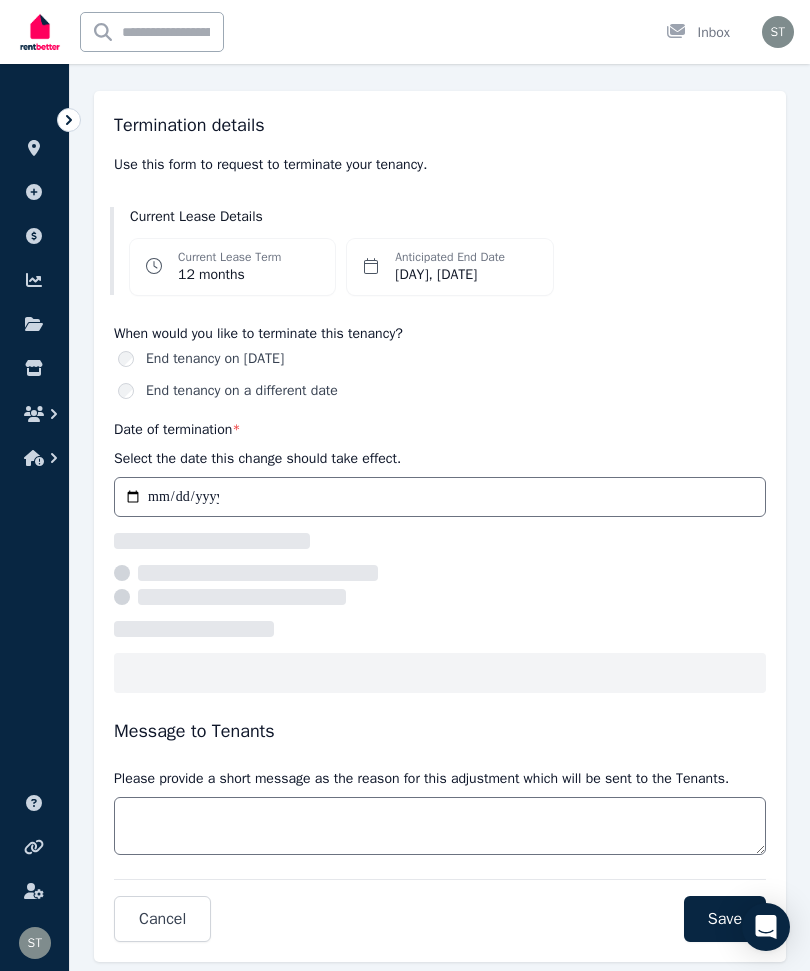 select on "******" 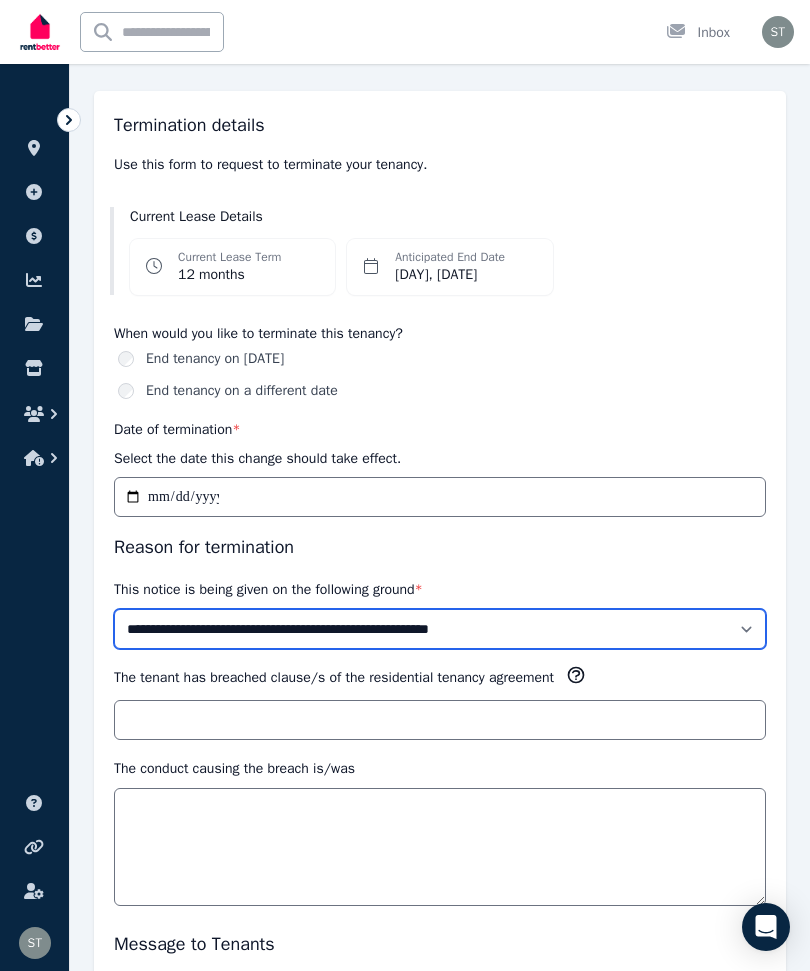 click on "**********" at bounding box center (440, 629) 